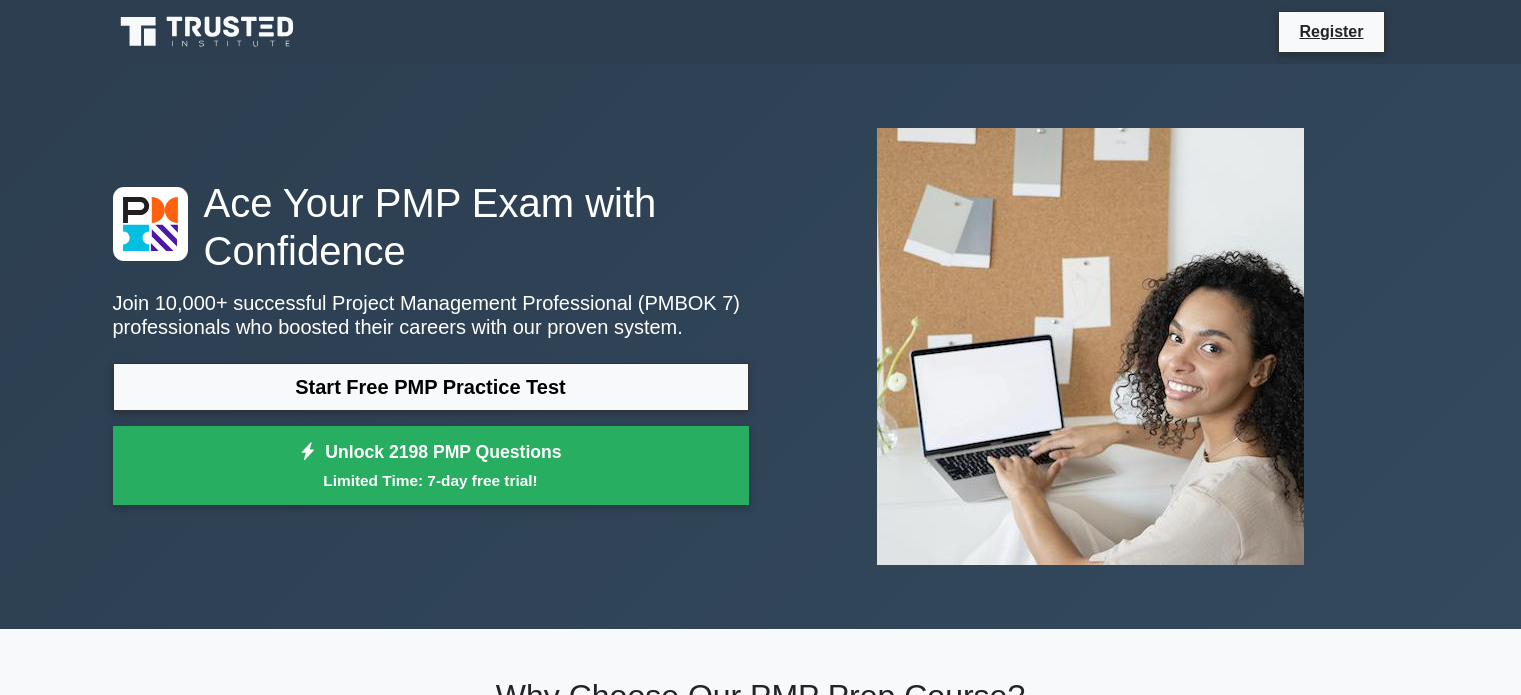 scroll, scrollTop: 0, scrollLeft: 0, axis: both 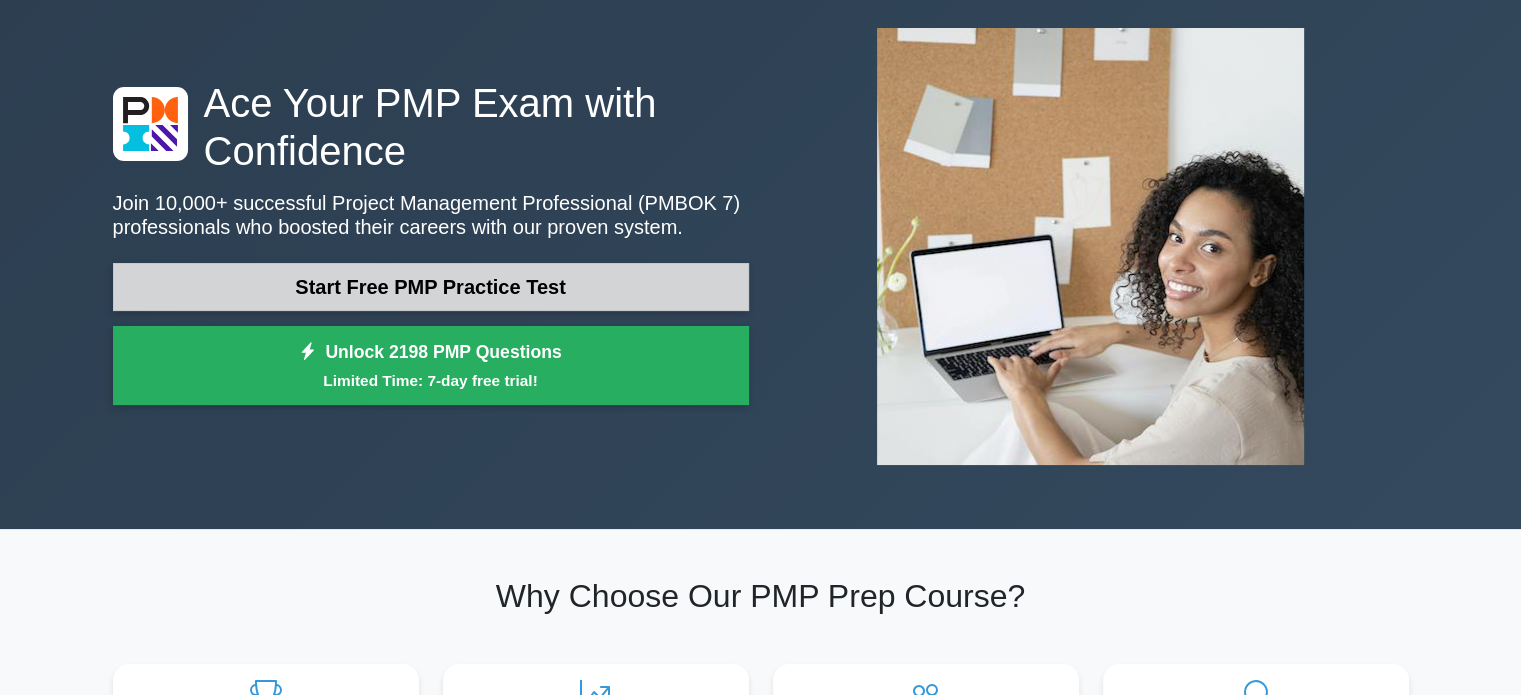 click on "Start Free PMP Practice Test" at bounding box center (431, 287) 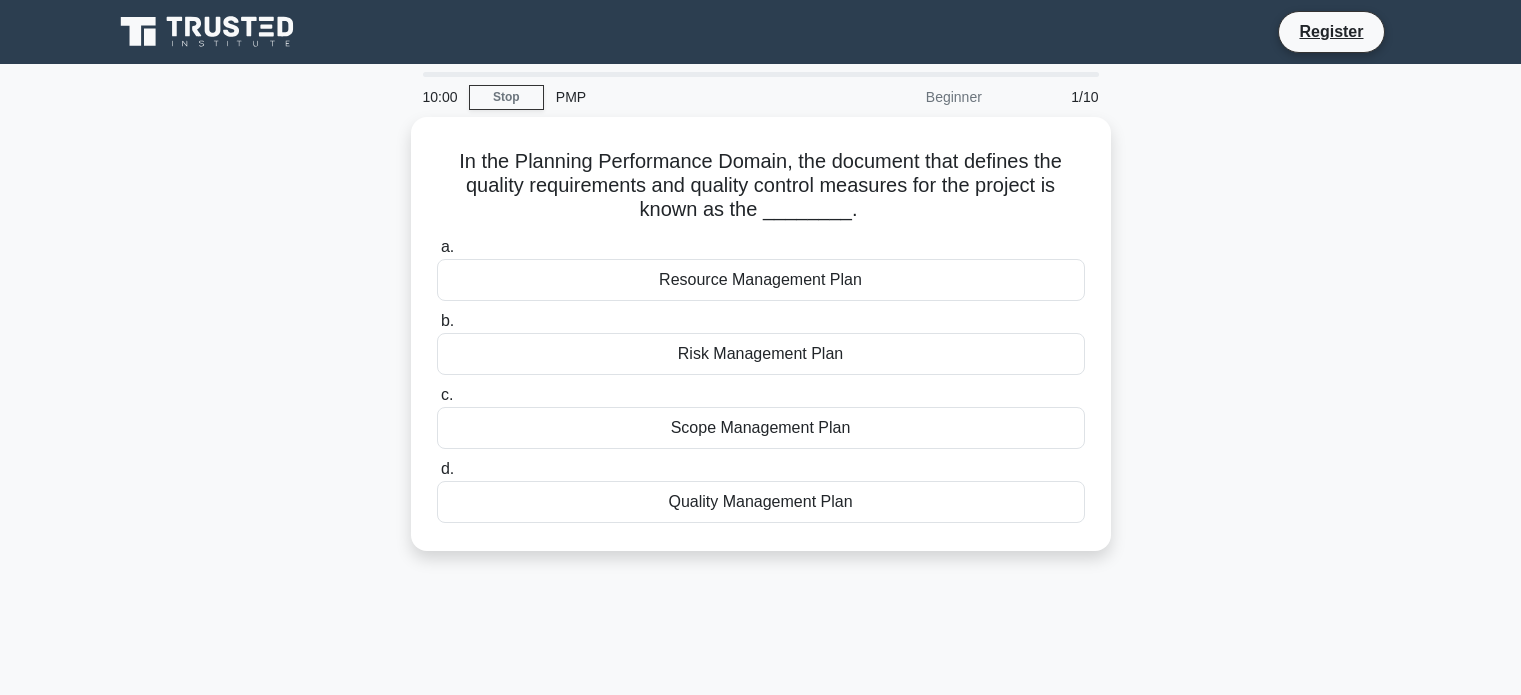 scroll, scrollTop: 0, scrollLeft: 0, axis: both 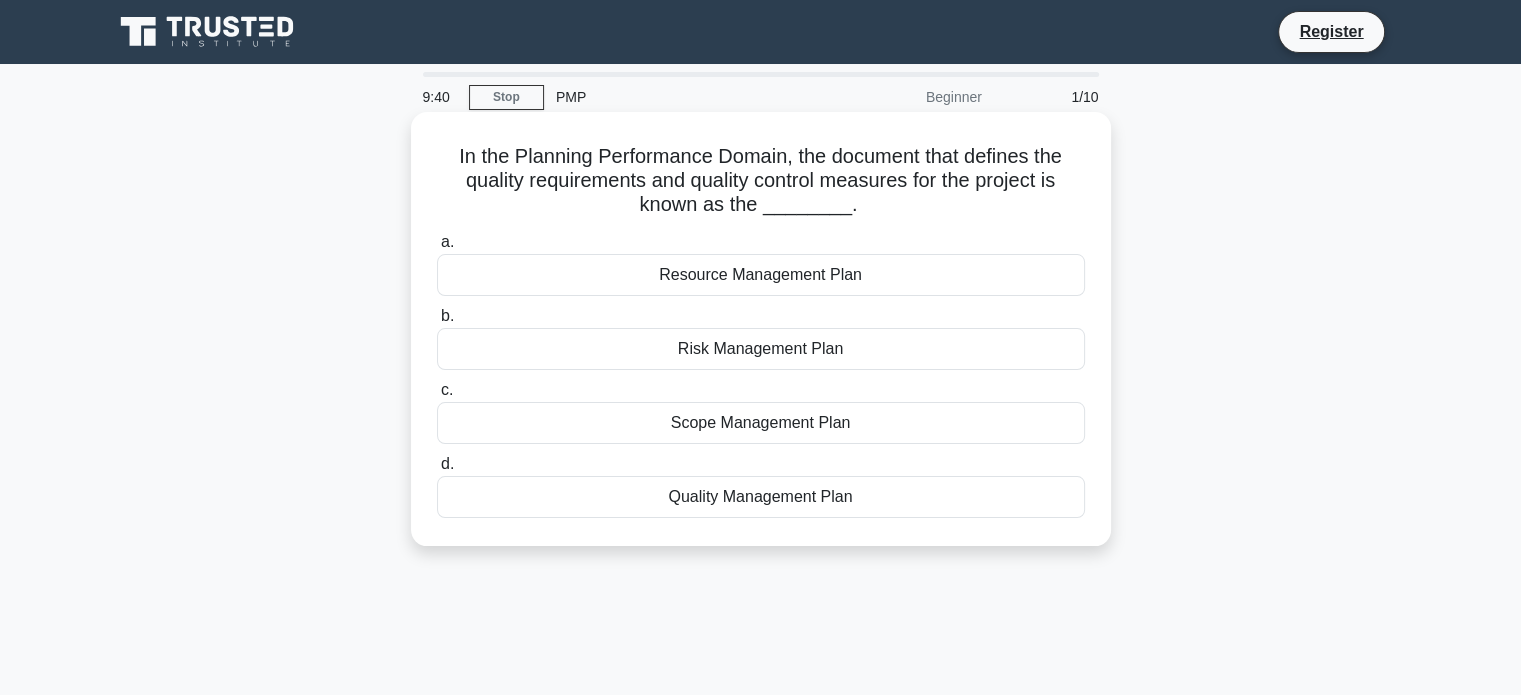 click on "Scope Management Plan" at bounding box center [761, 423] 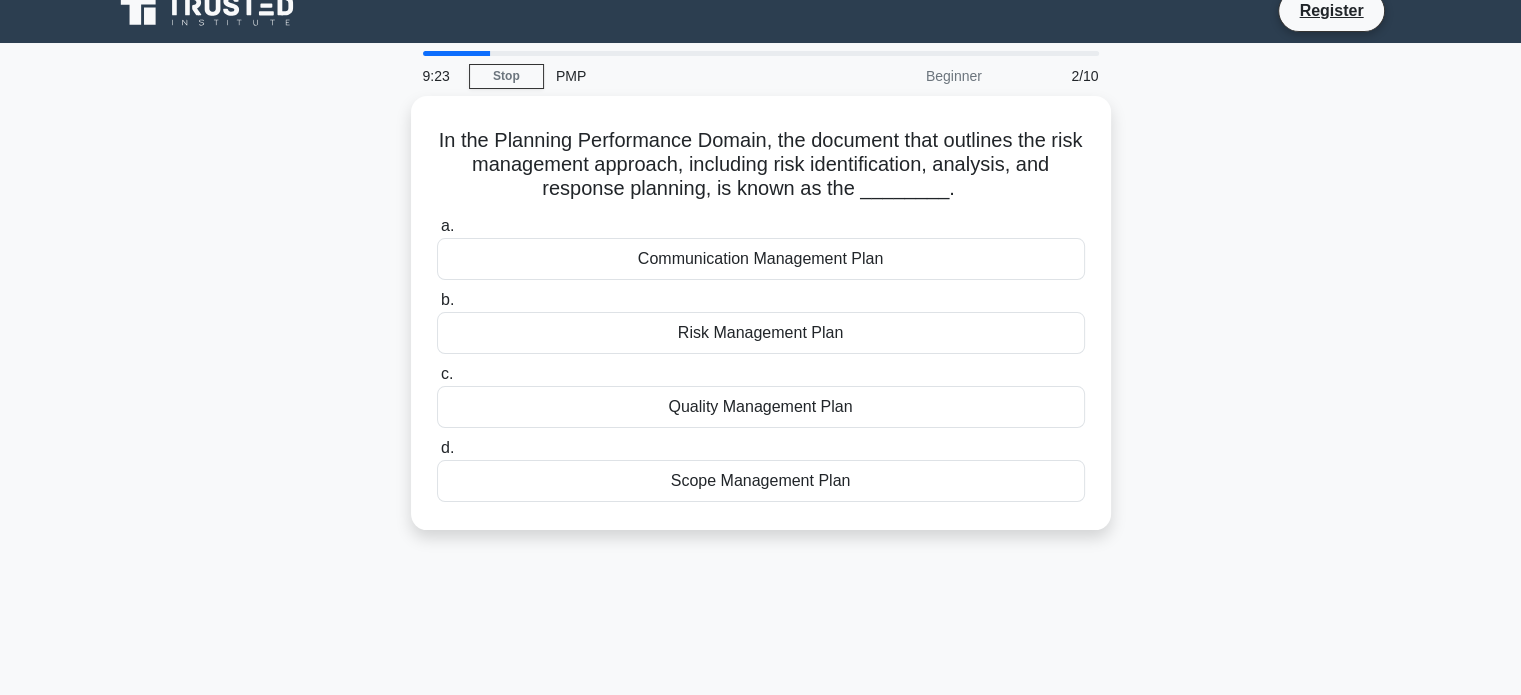 scroll, scrollTop: 0, scrollLeft: 0, axis: both 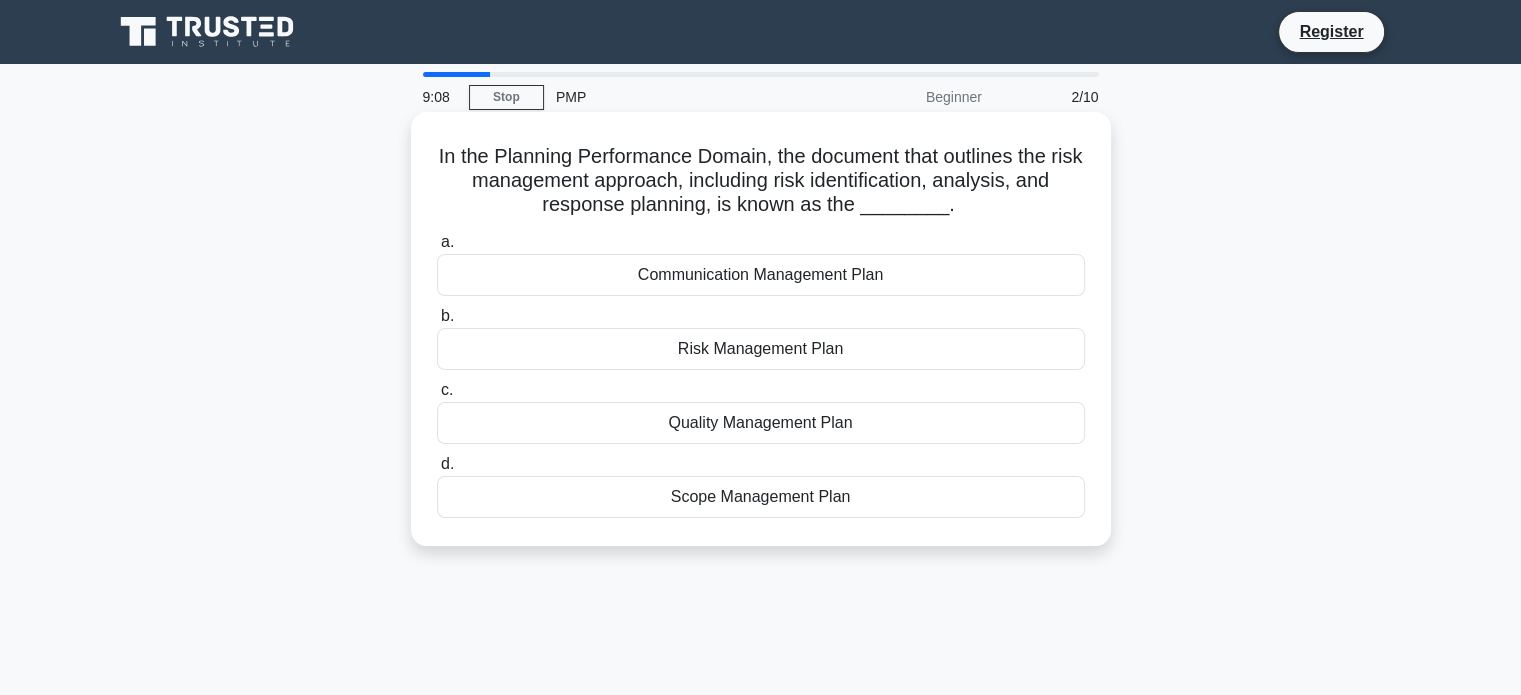 click on "Risk Management Plan" at bounding box center [761, 349] 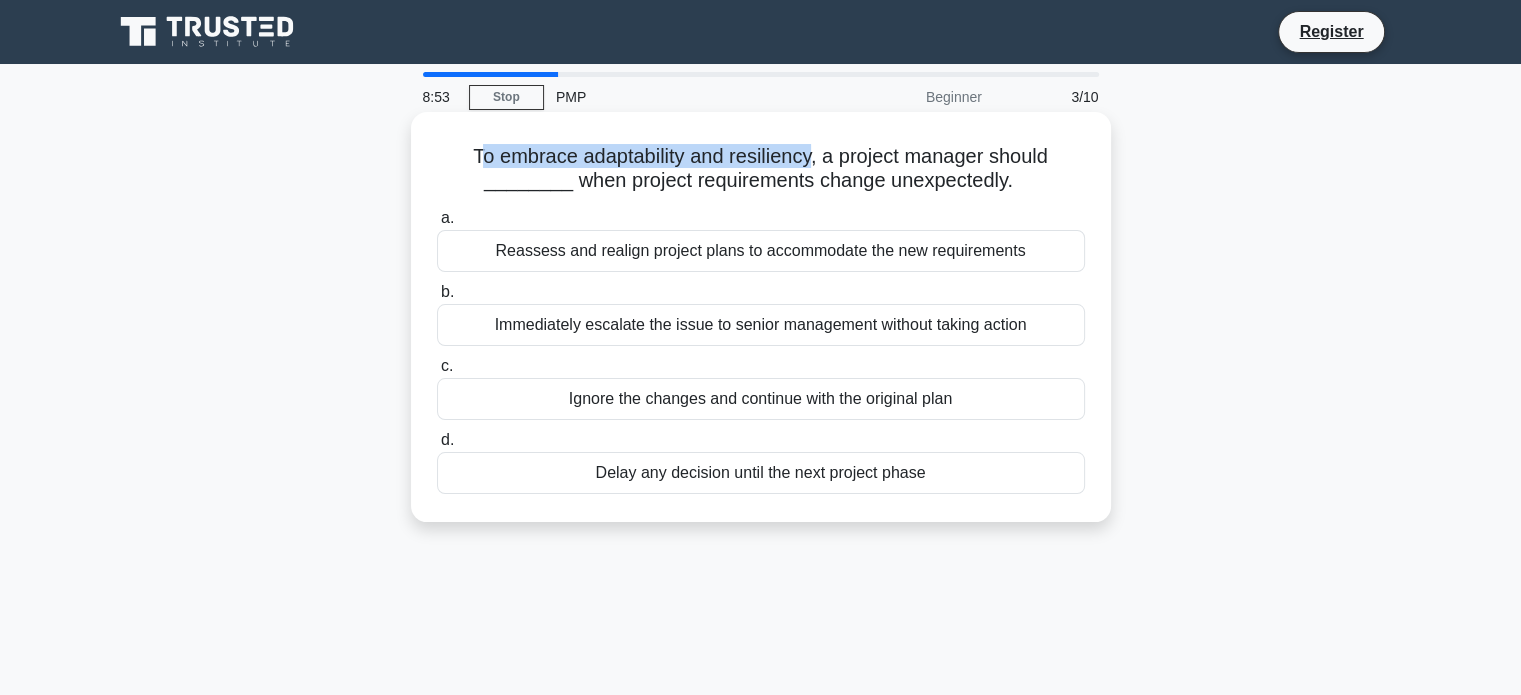 drag, startPoint x: 471, startPoint y: 150, endPoint x: 814, endPoint y: 154, distance: 343.02332 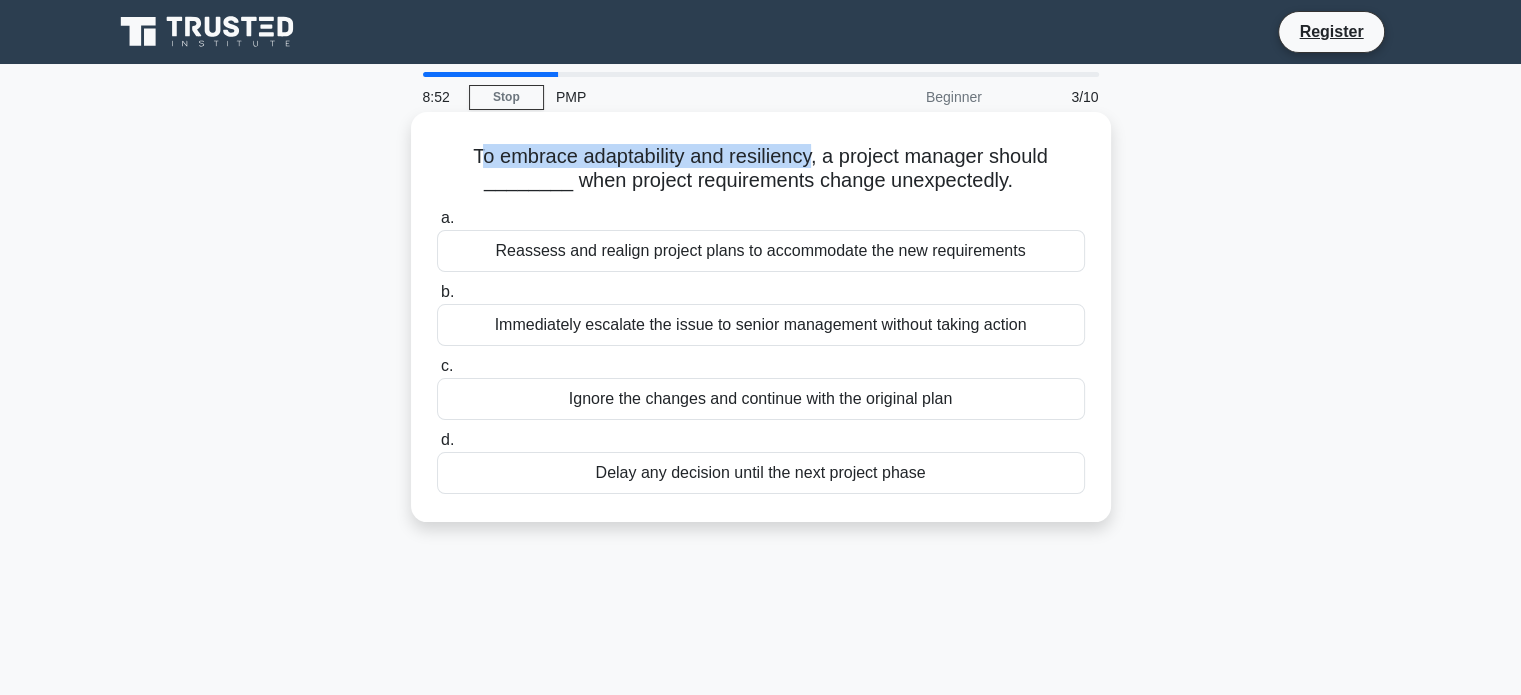 copy on "o embrace adaptability and resiliency" 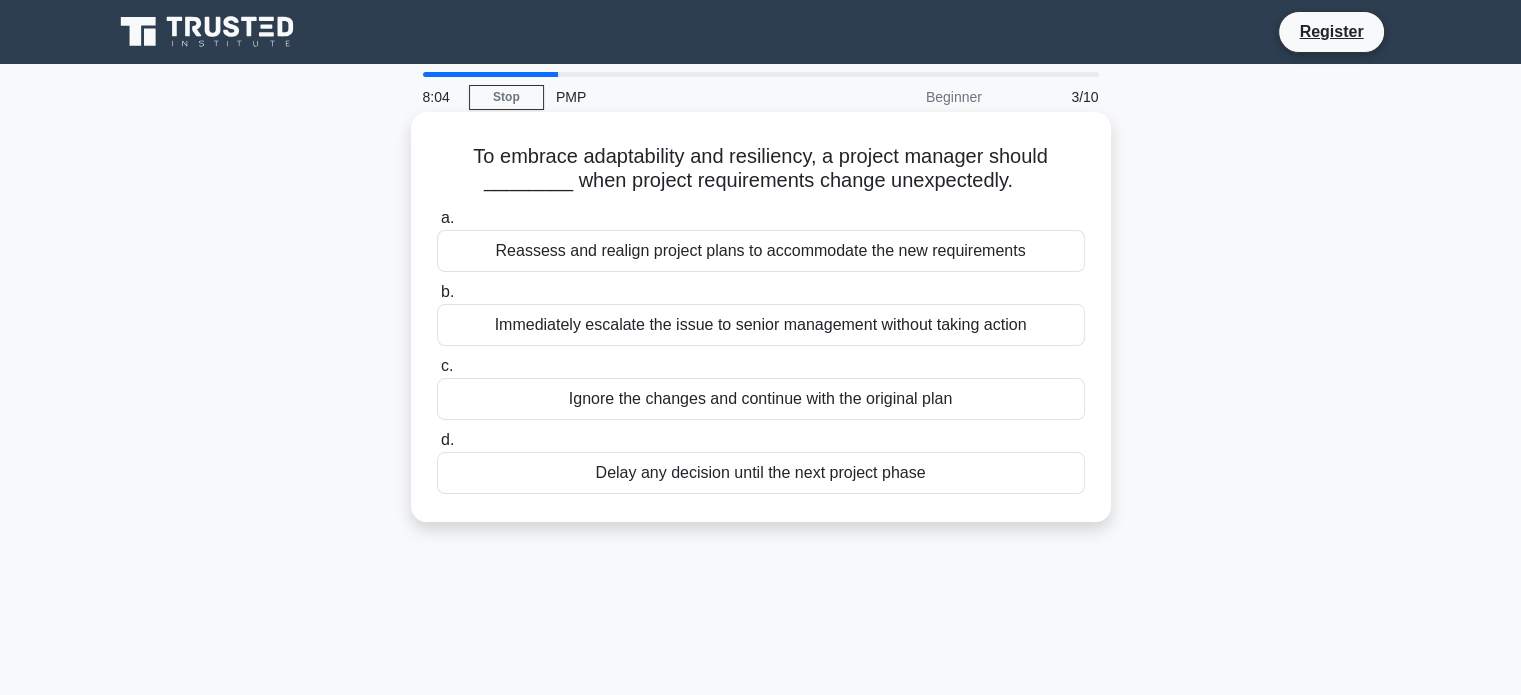 click on "Reassess and realign project plans to accommodate the new requirements" at bounding box center [761, 251] 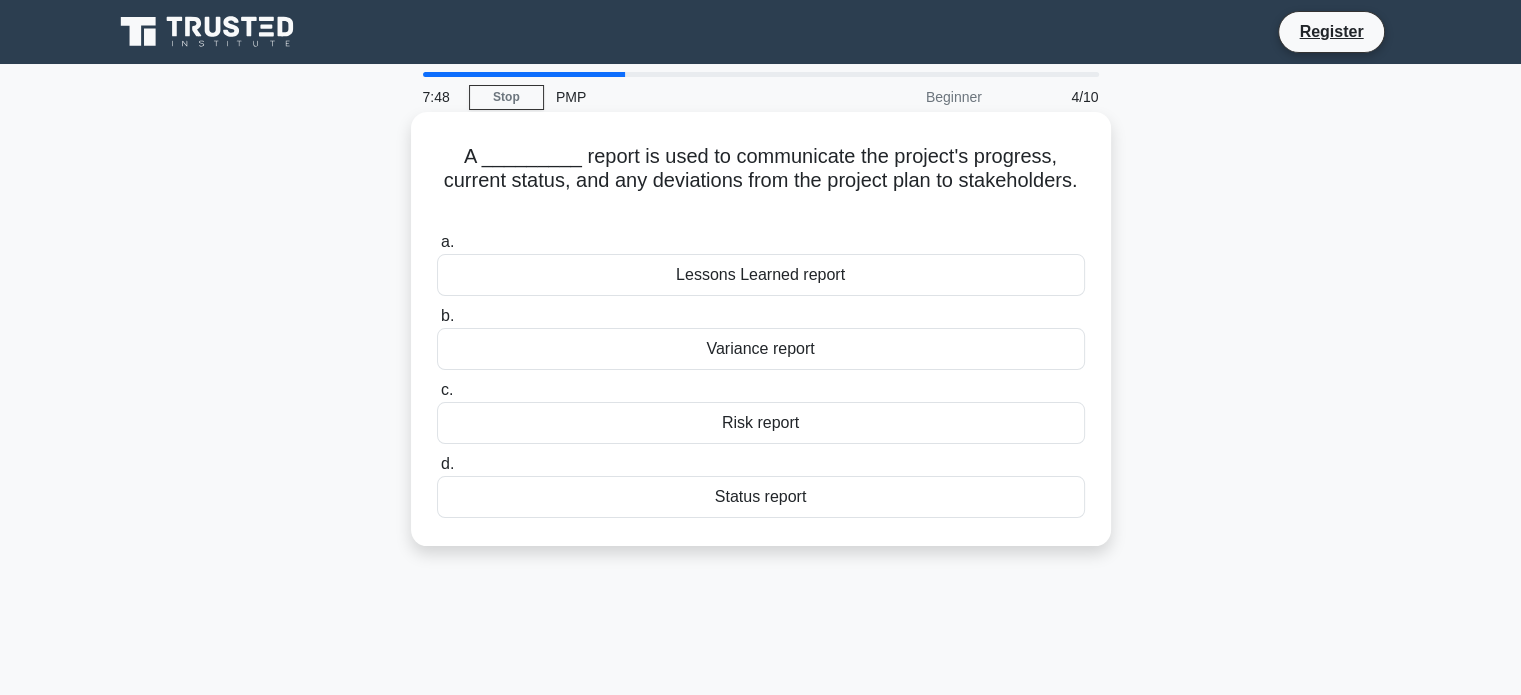 drag, startPoint x: 570, startPoint y: 157, endPoint x: 1028, endPoint y: 209, distance: 460.9425 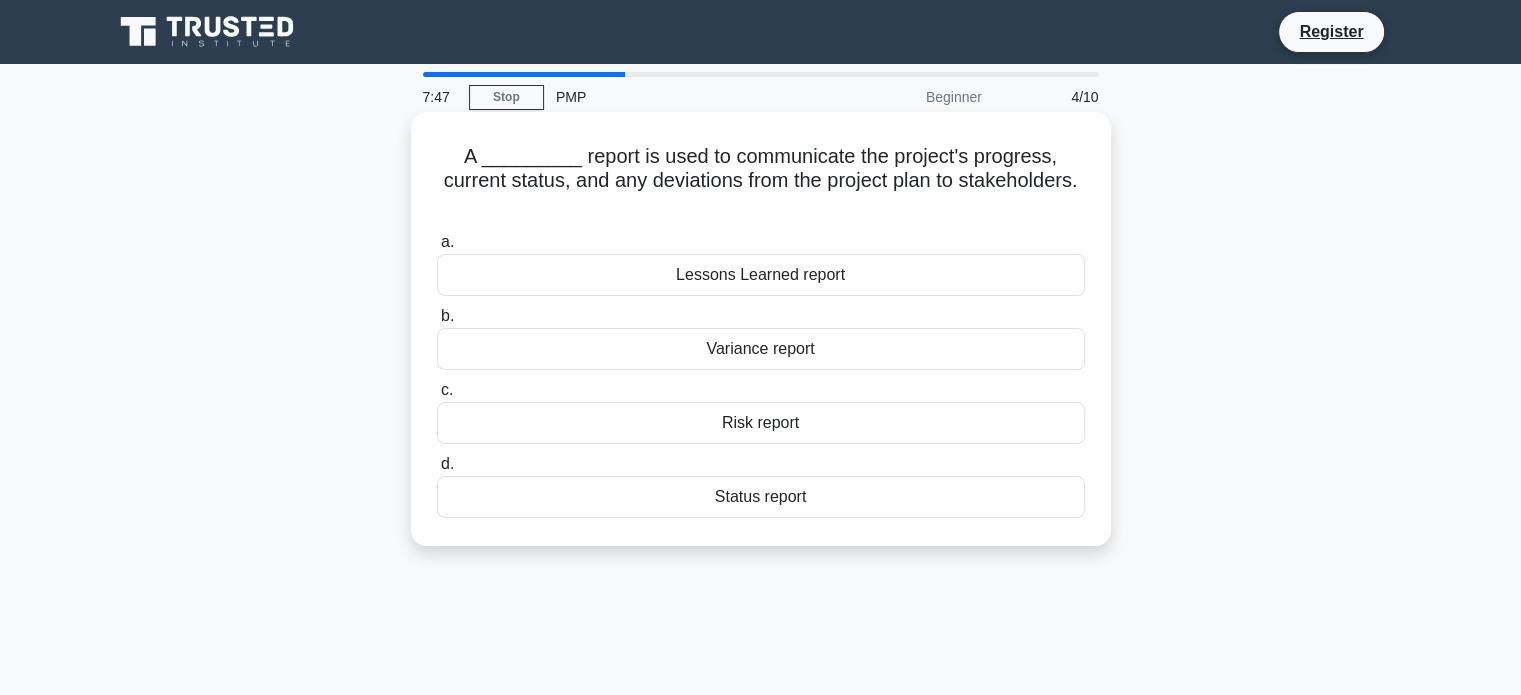 copy on "report is used to communicate the project's progress, current status, and any deviations from the project plan to stakeholders." 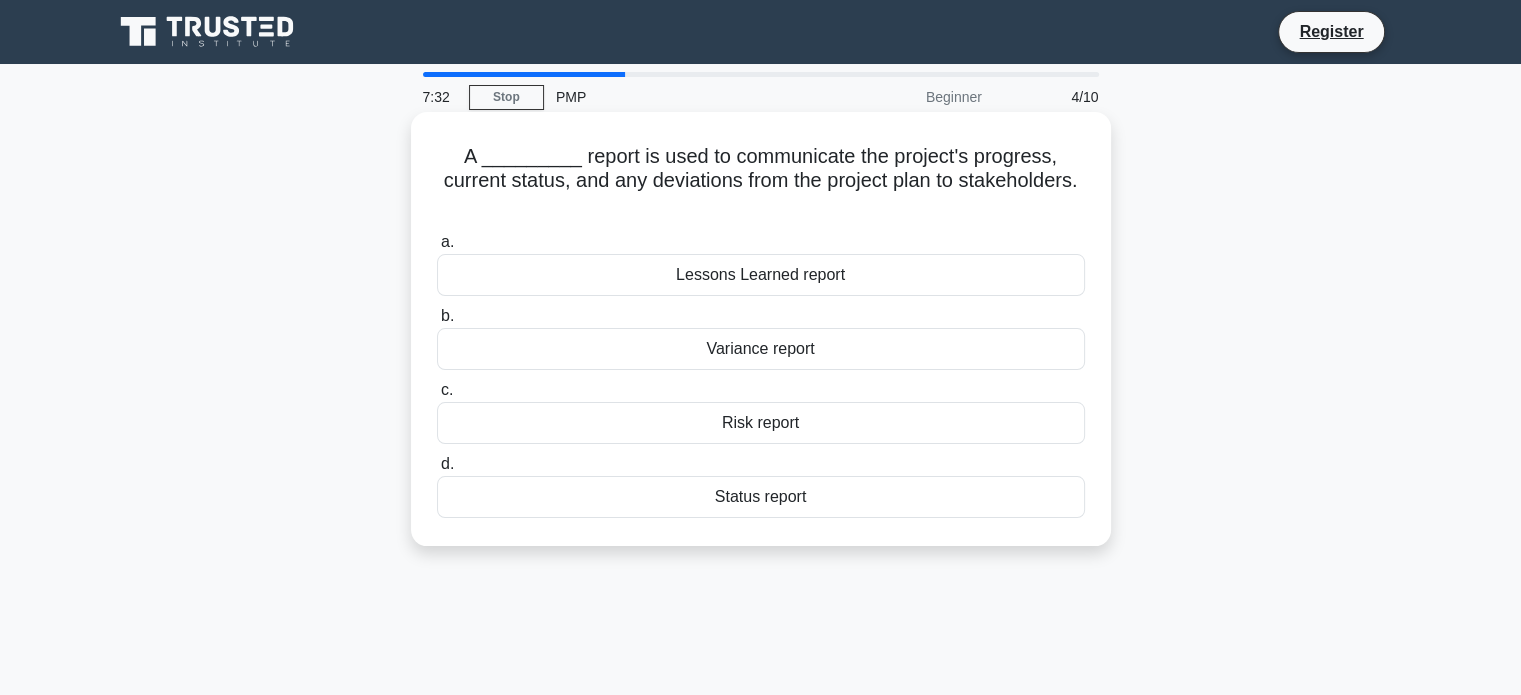 click on "Status report" at bounding box center [761, 497] 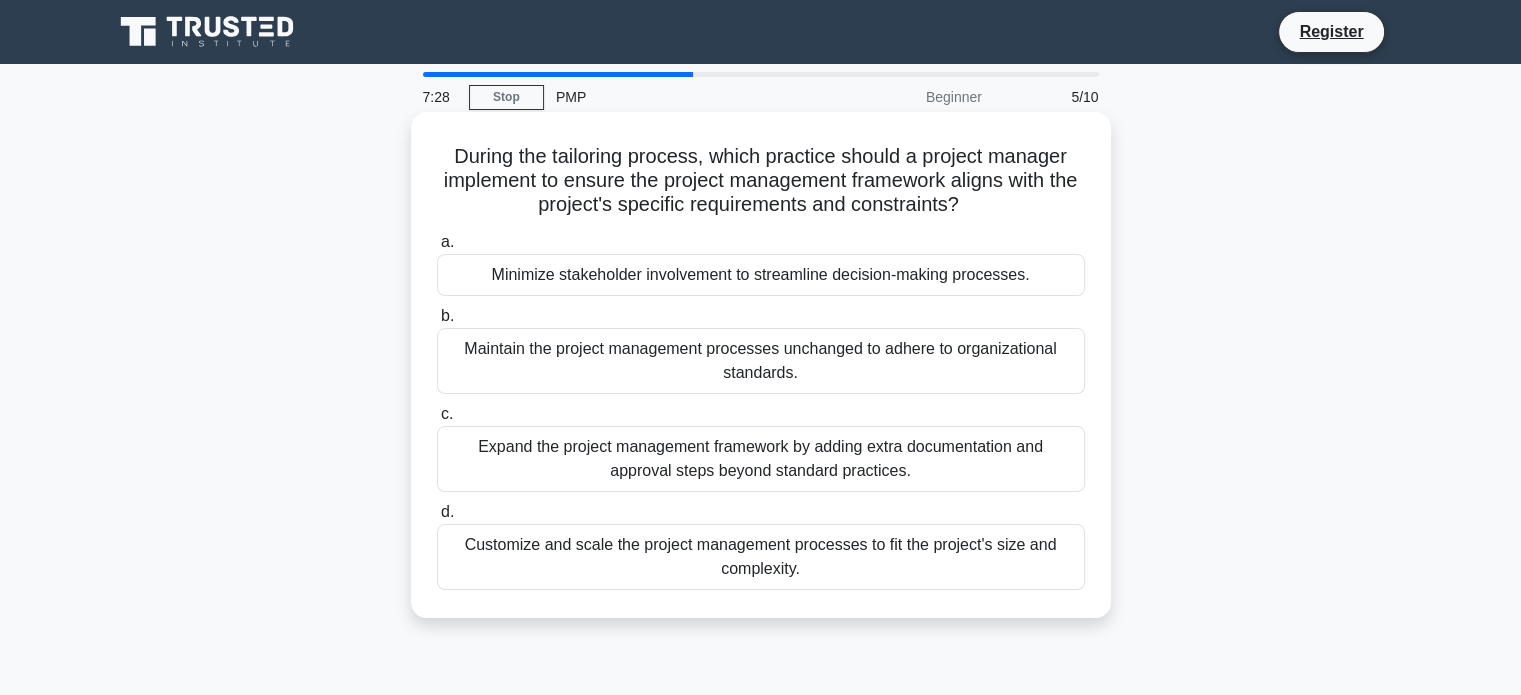 click on "During the tailoring process, which practice should a project manager implement to ensure the project management framework aligns with the project's specific requirements and constraints?
.spinner_0XTQ{transform-origin:center;animation:spinner_y6GP .75s linear infinite}@keyframes spinner_y6GP{100%{transform:rotate(360deg)}}" at bounding box center [761, 181] 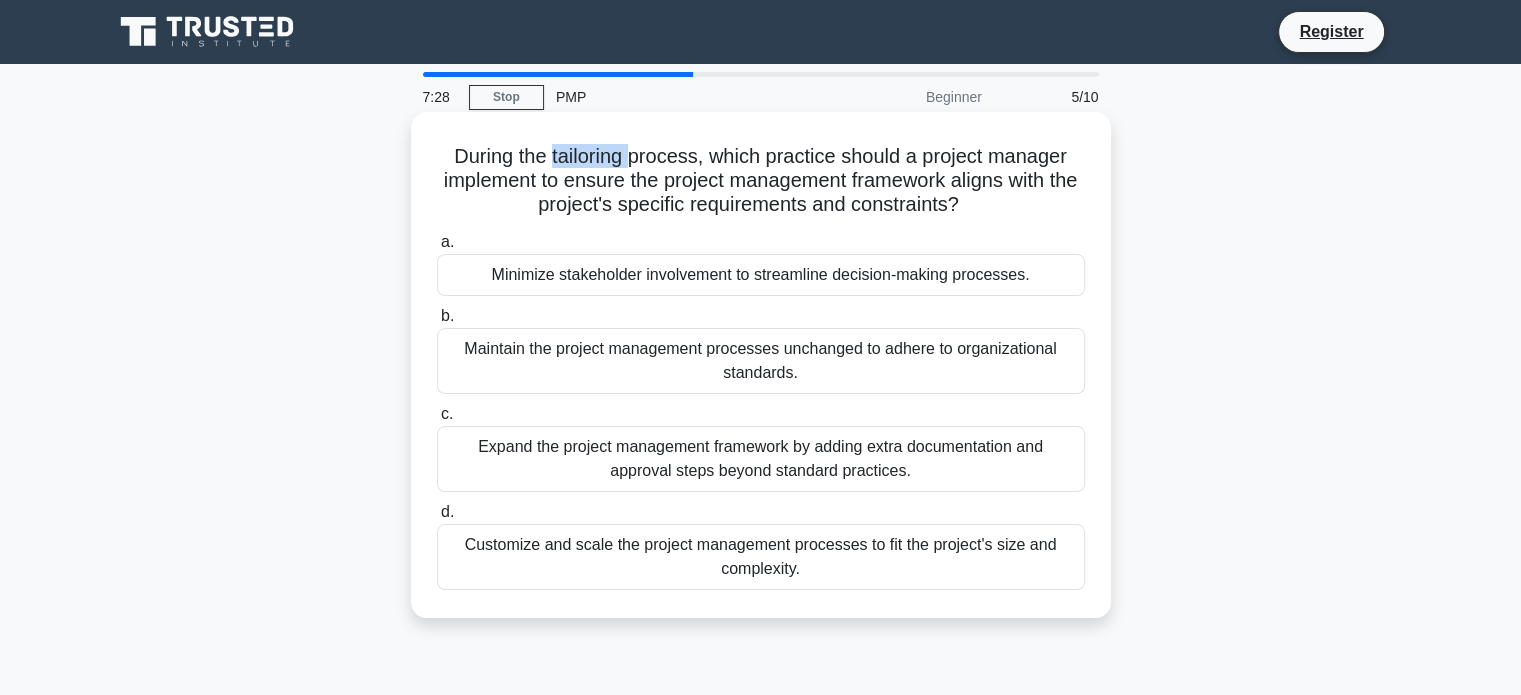 click on "During the tailoring process, which practice should a project manager implement to ensure the project management framework aligns with the project's specific requirements and constraints?
.spinner_0XTQ{transform-origin:center;animation:spinner_y6GP .75s linear infinite}@keyframes spinner_y6GP{100%{transform:rotate(360deg)}}" at bounding box center [761, 181] 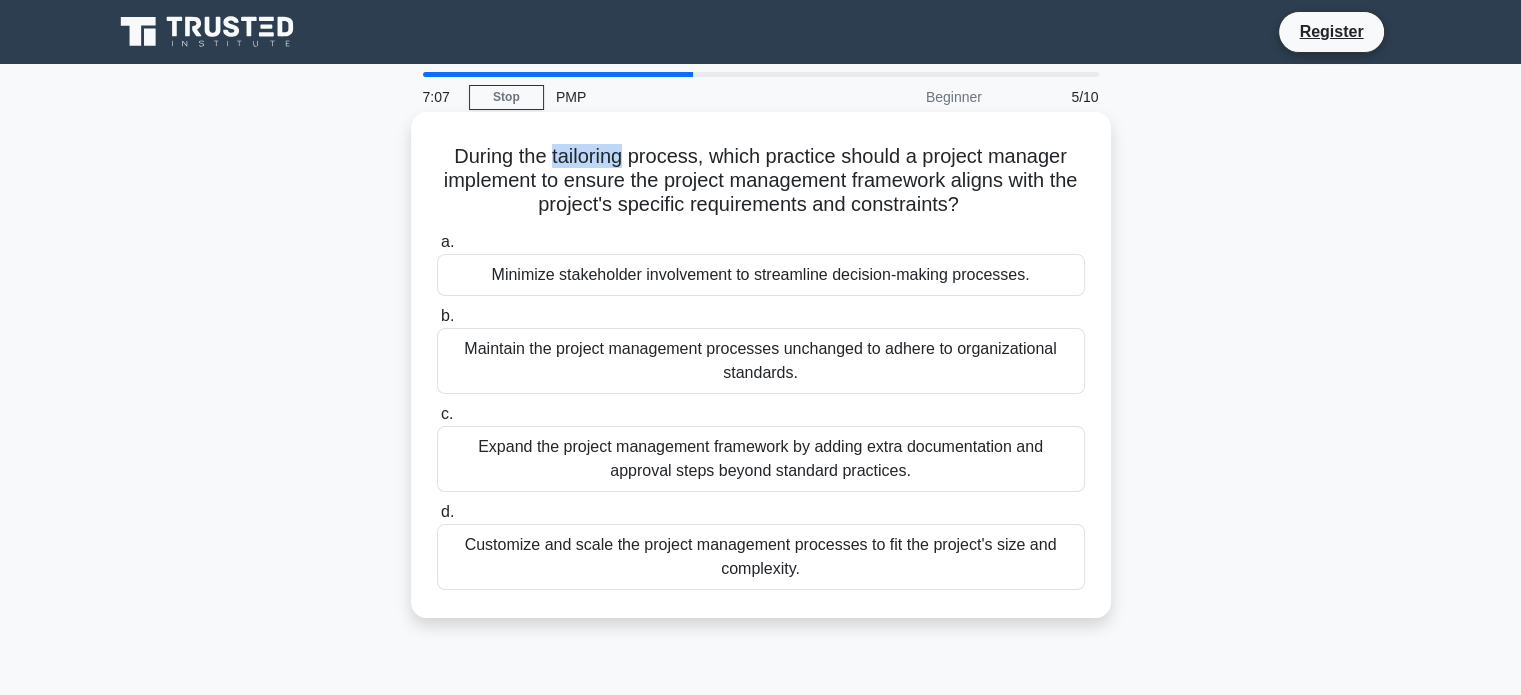 drag, startPoint x: 452, startPoint y: 155, endPoint x: 997, endPoint y: 219, distance: 548.74493 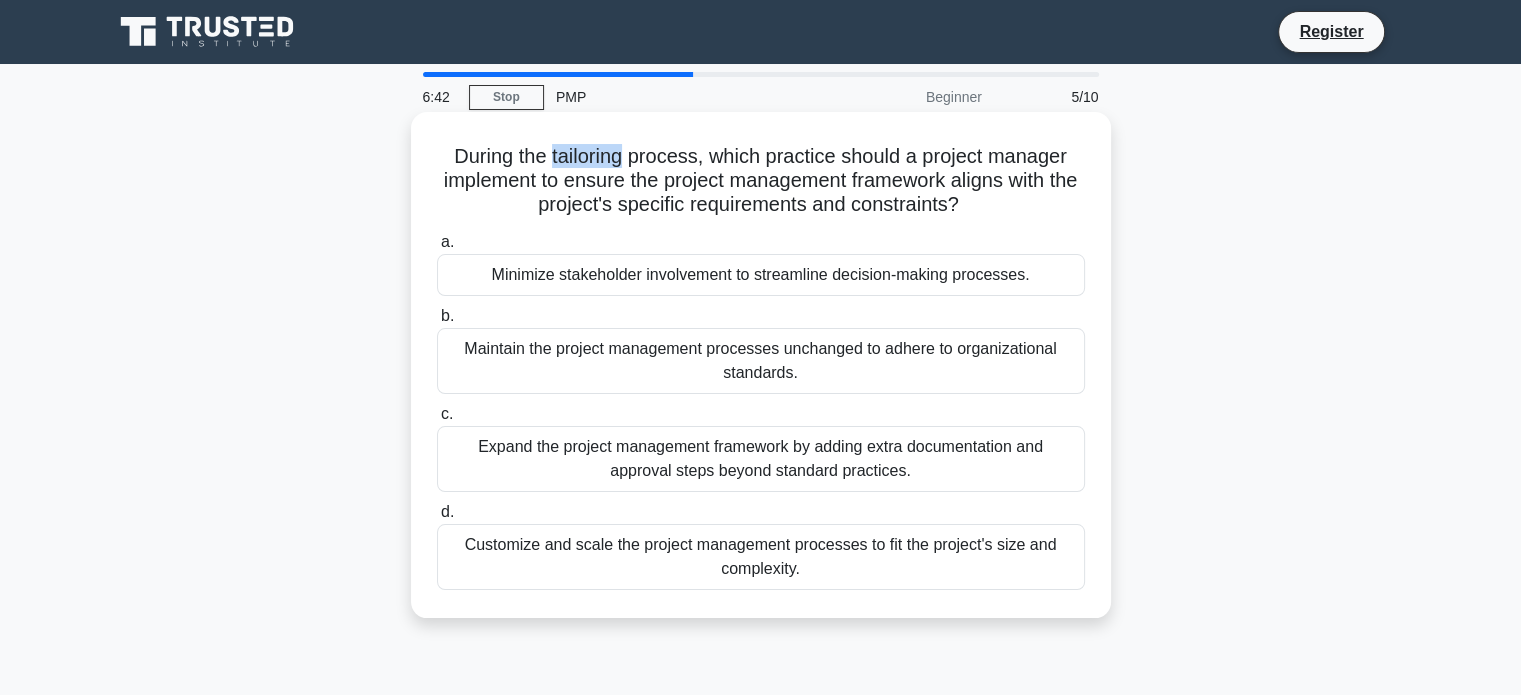 scroll, scrollTop: 100, scrollLeft: 0, axis: vertical 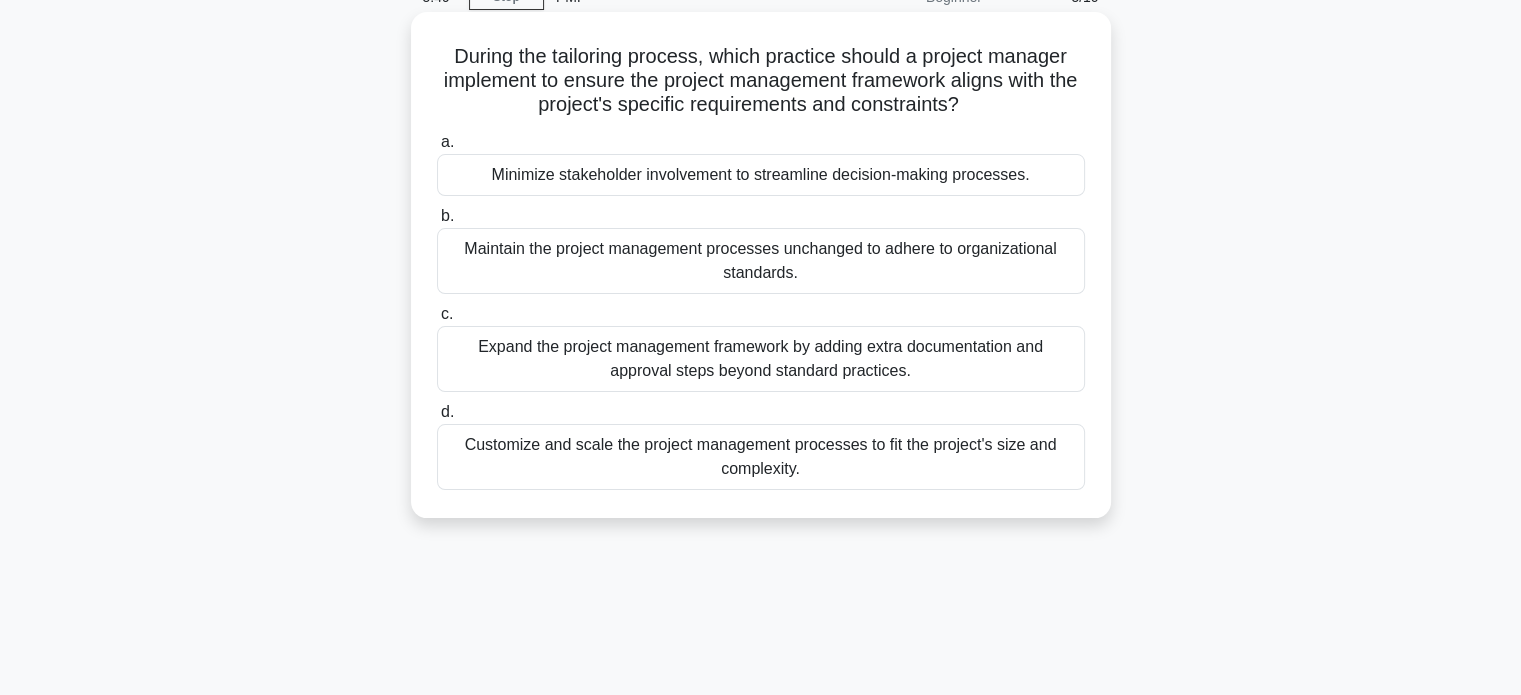 click on "Expand the project management framework by adding extra documentation and approval steps beyond standard practices." at bounding box center [761, 359] 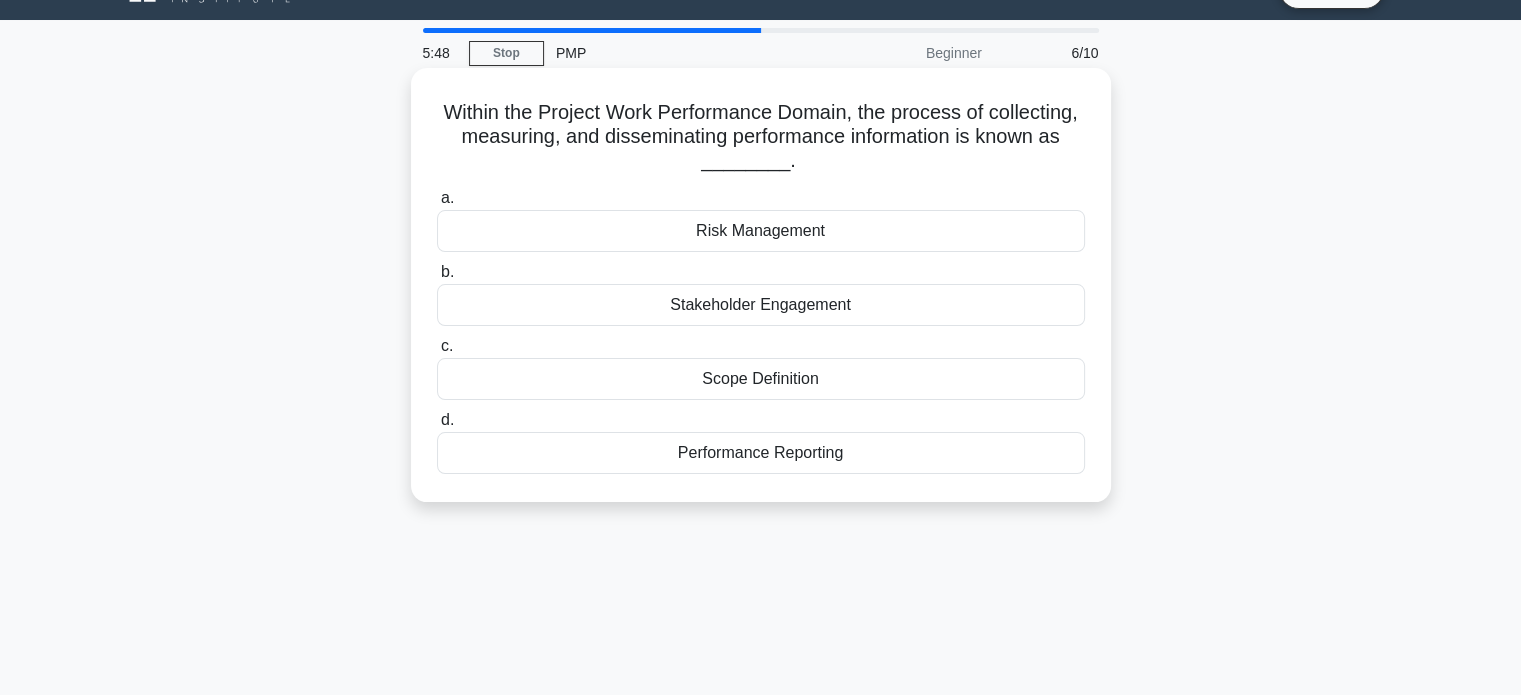 scroll, scrollTop: 0, scrollLeft: 0, axis: both 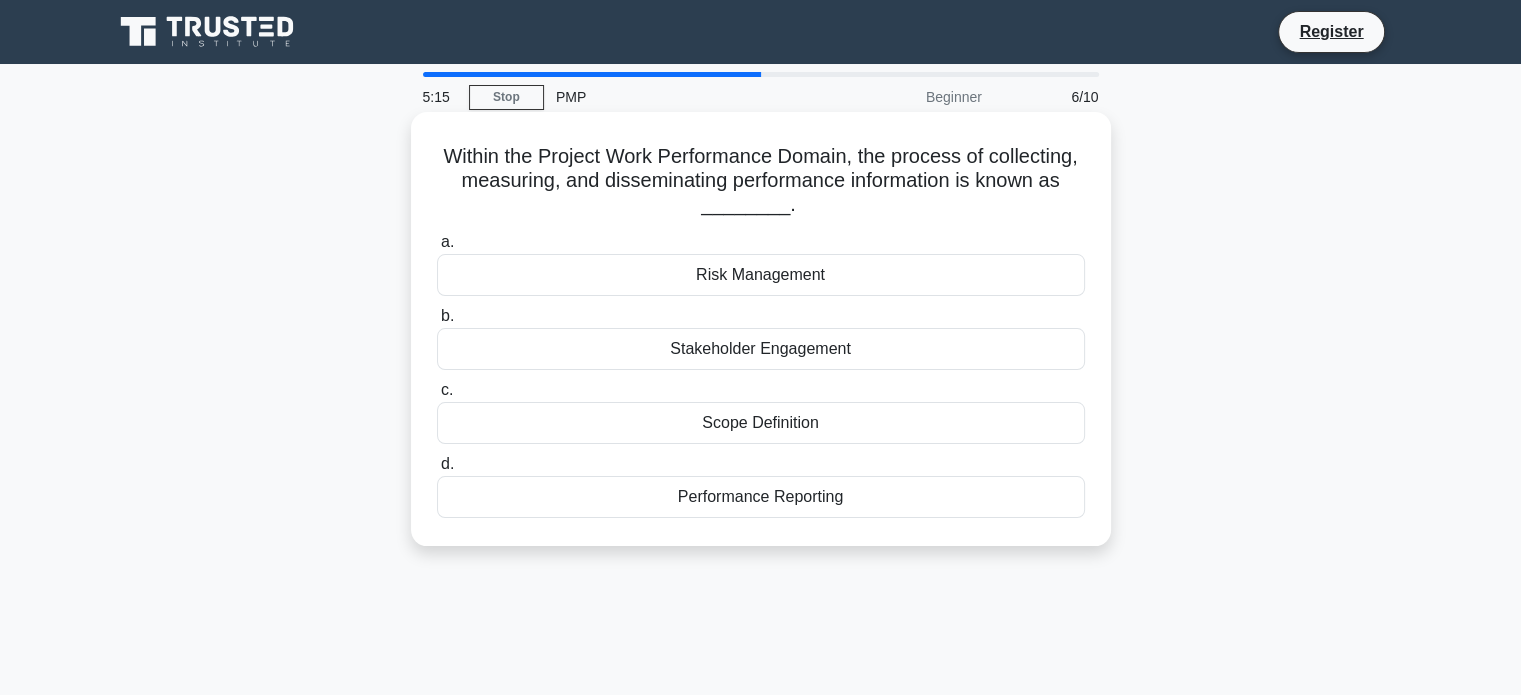 click on "Performance Reporting" at bounding box center (761, 497) 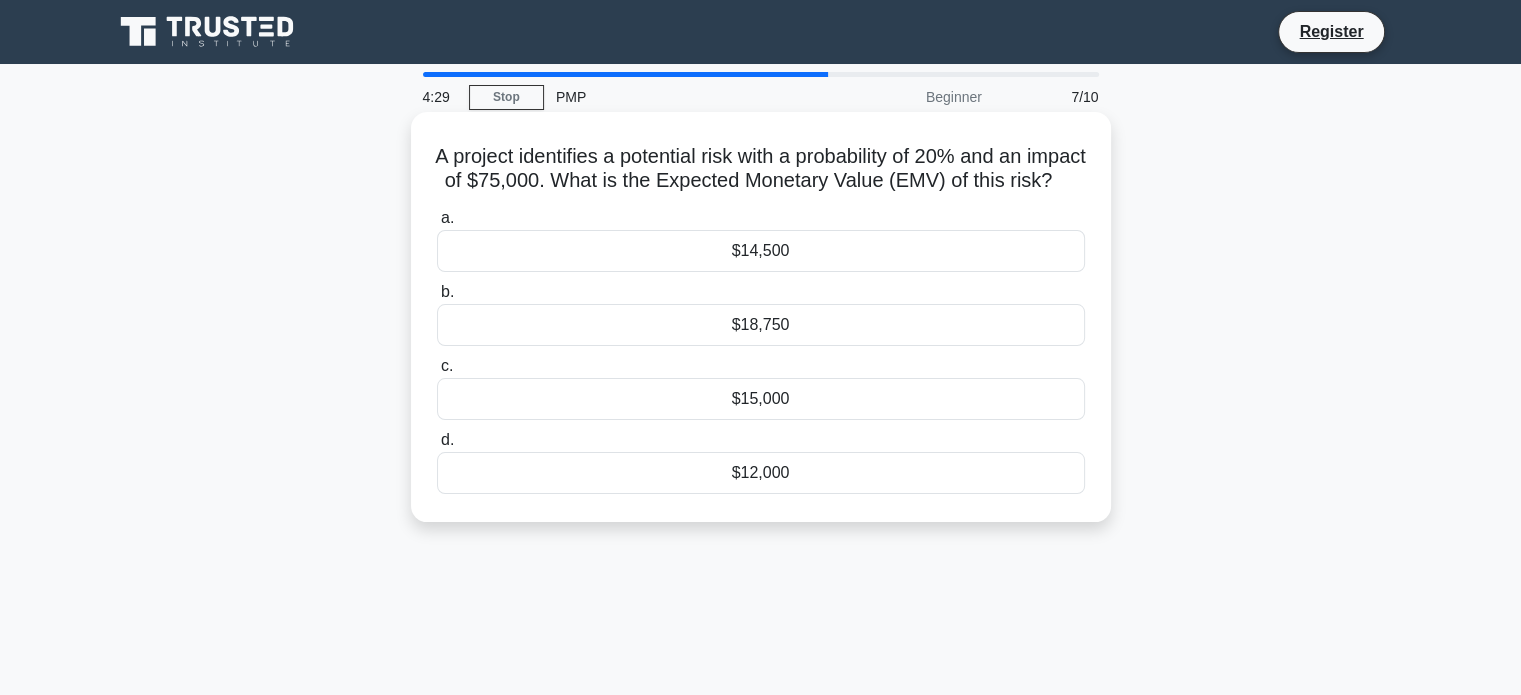 click on "$15,000" at bounding box center [761, 399] 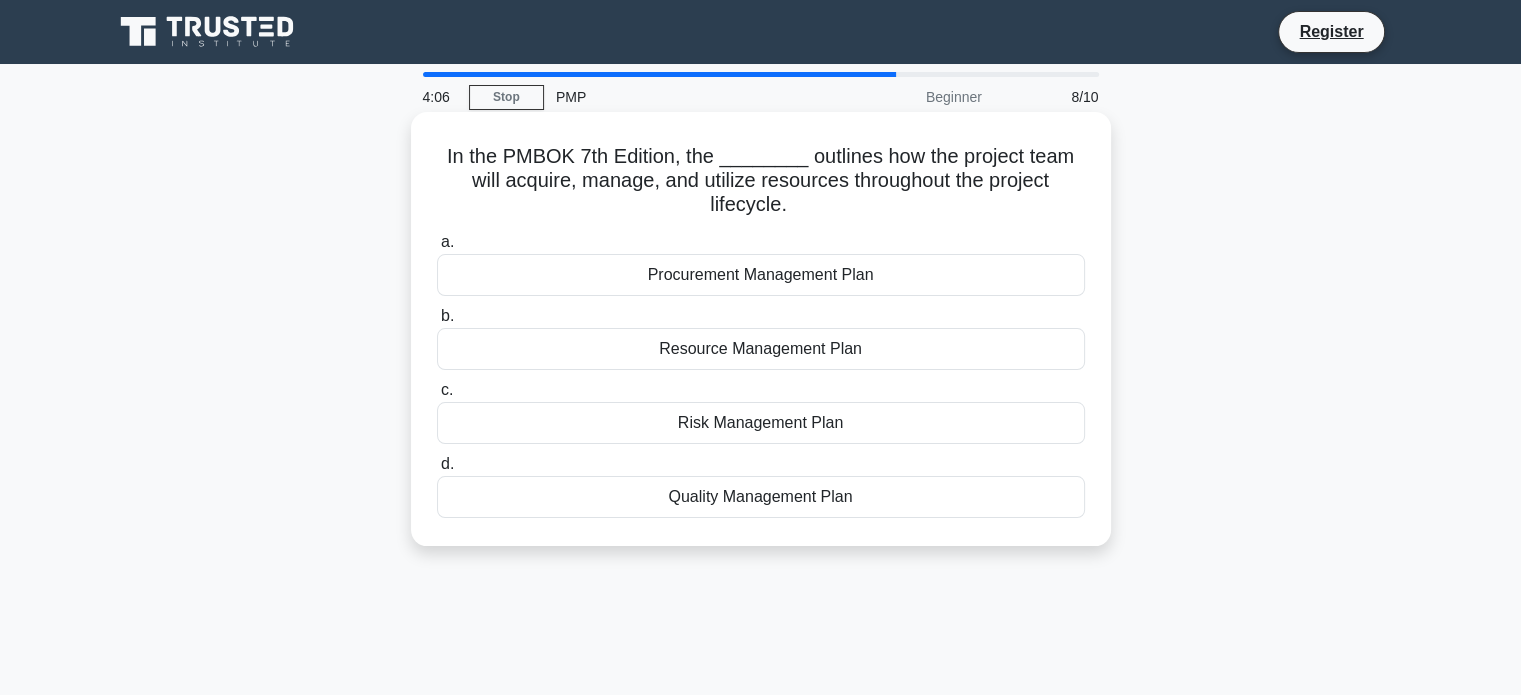 click on "Resource Management Plan" at bounding box center [761, 349] 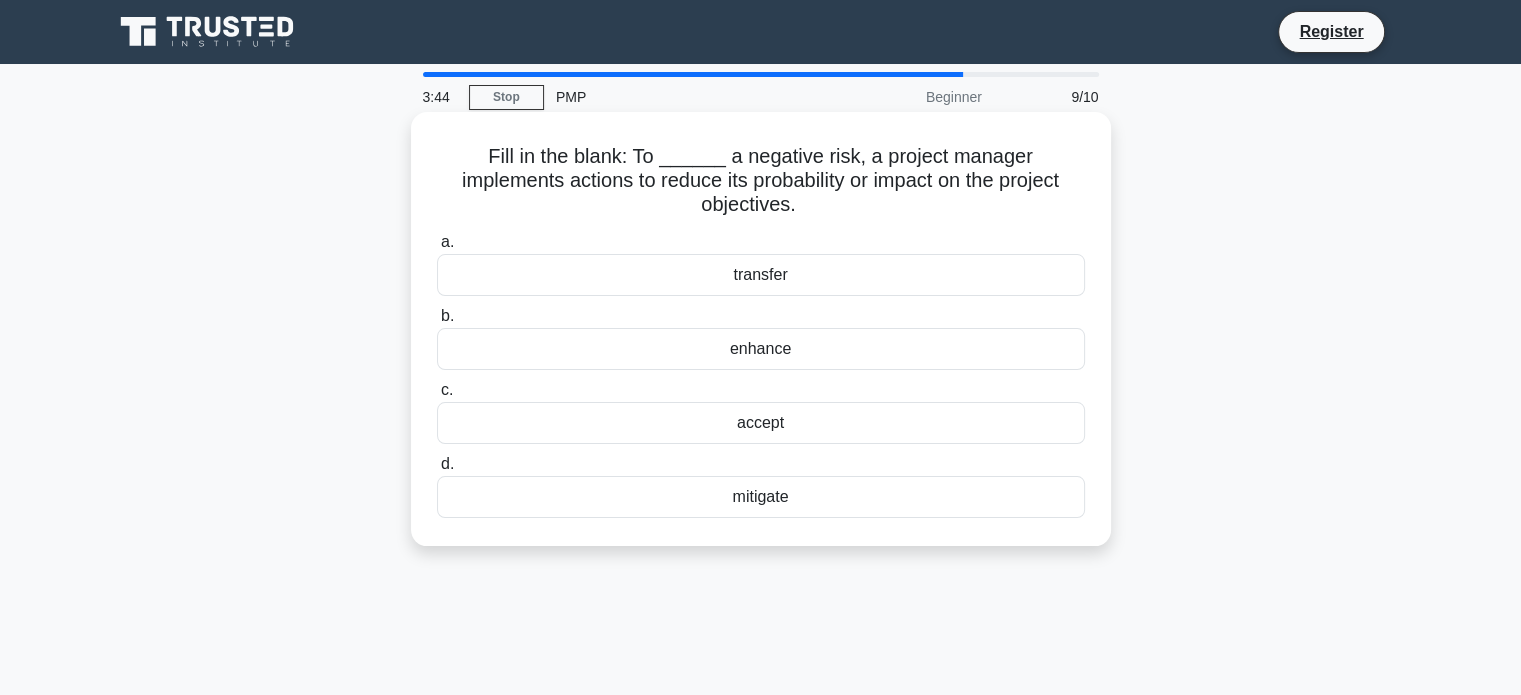click on "mitigate" at bounding box center (761, 497) 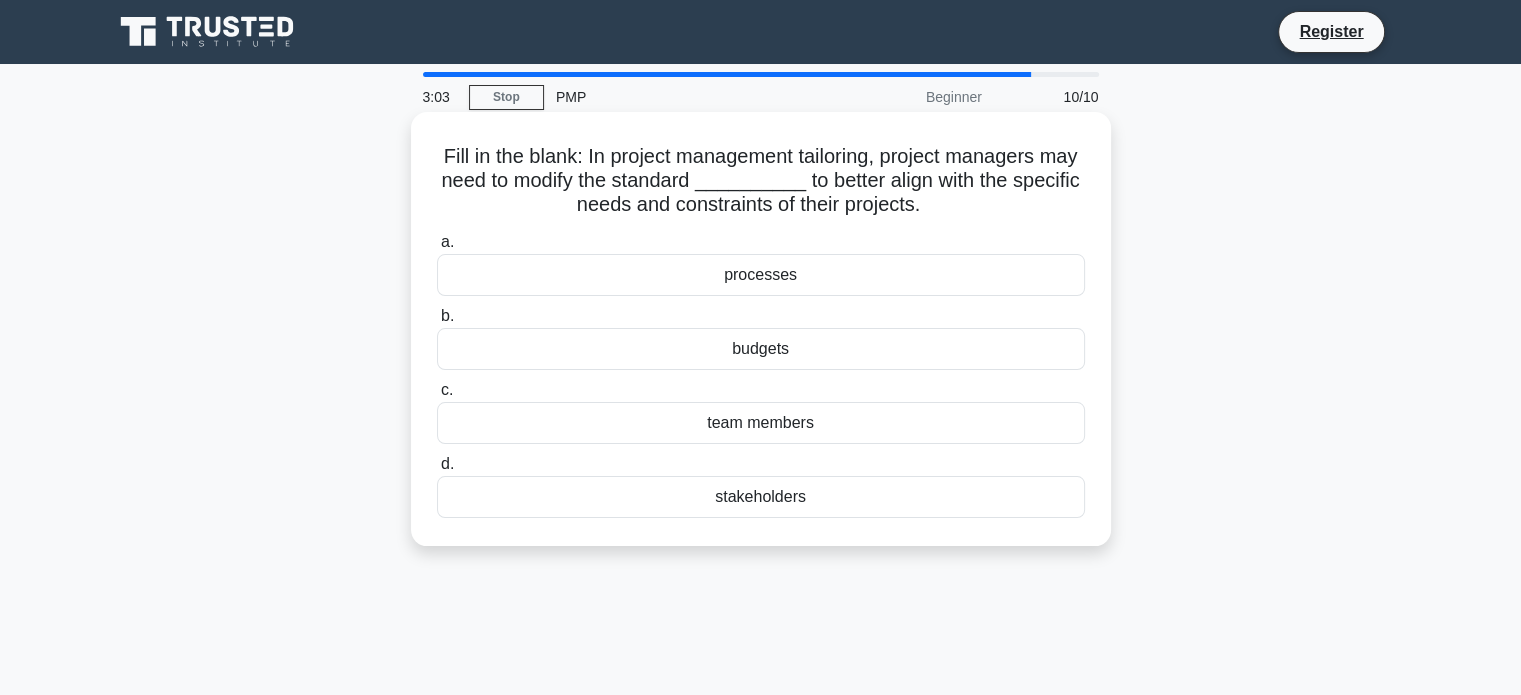 click on "processes" at bounding box center [761, 275] 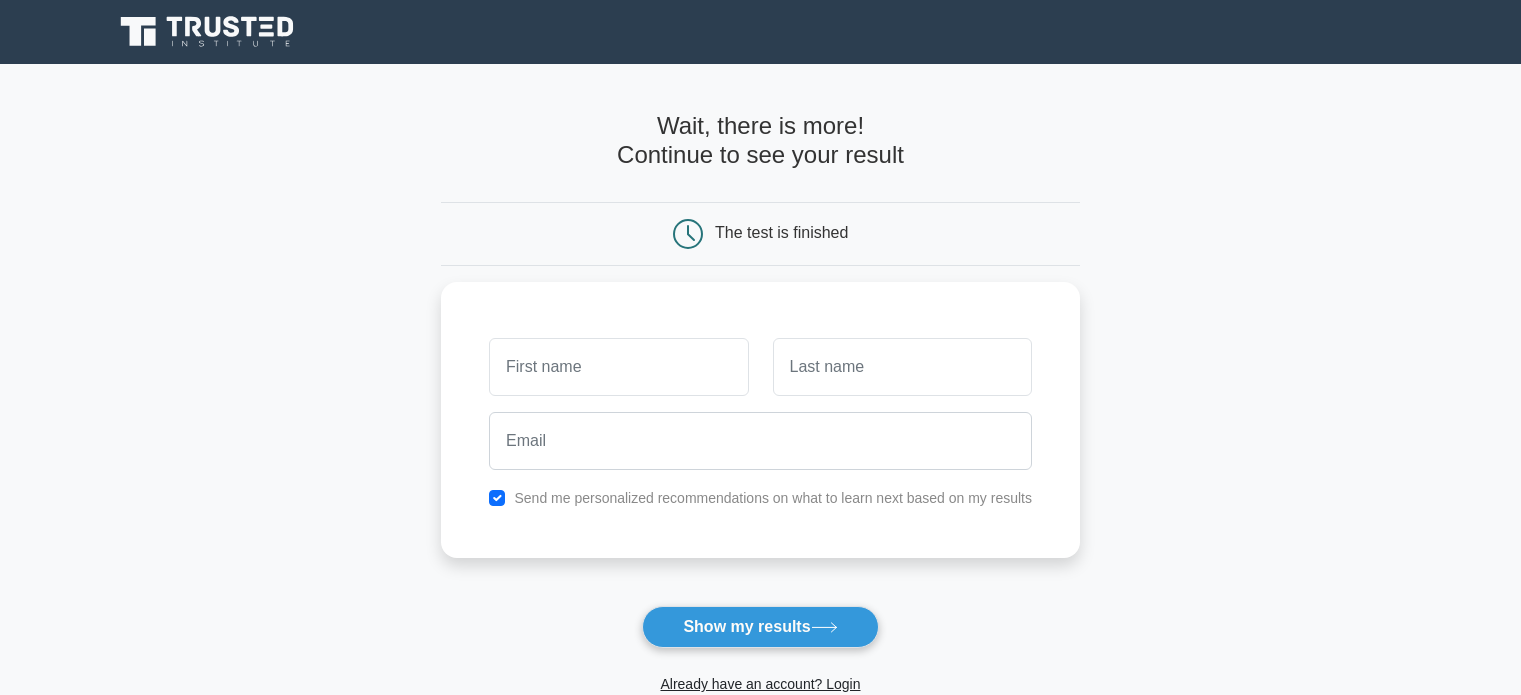 scroll, scrollTop: 0, scrollLeft: 0, axis: both 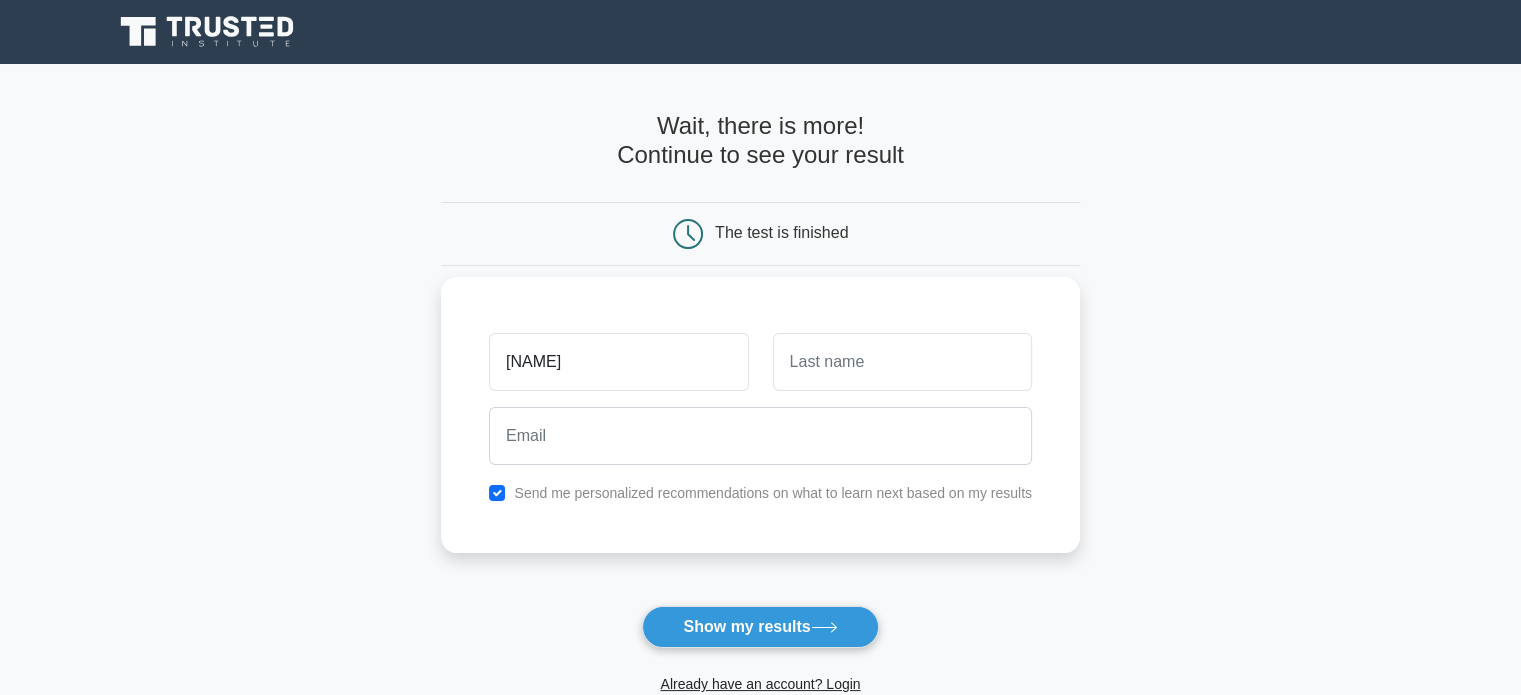 type on "hossam" 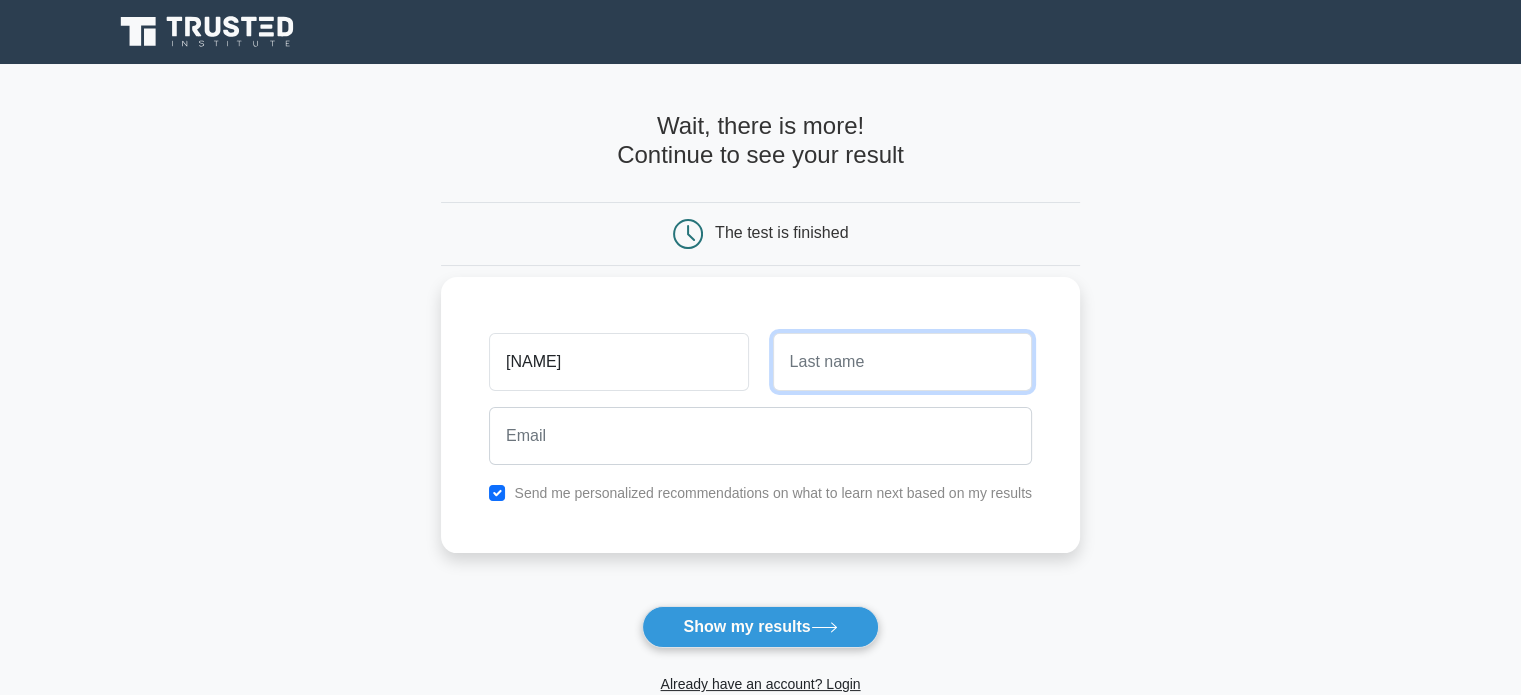 click at bounding box center (902, 362) 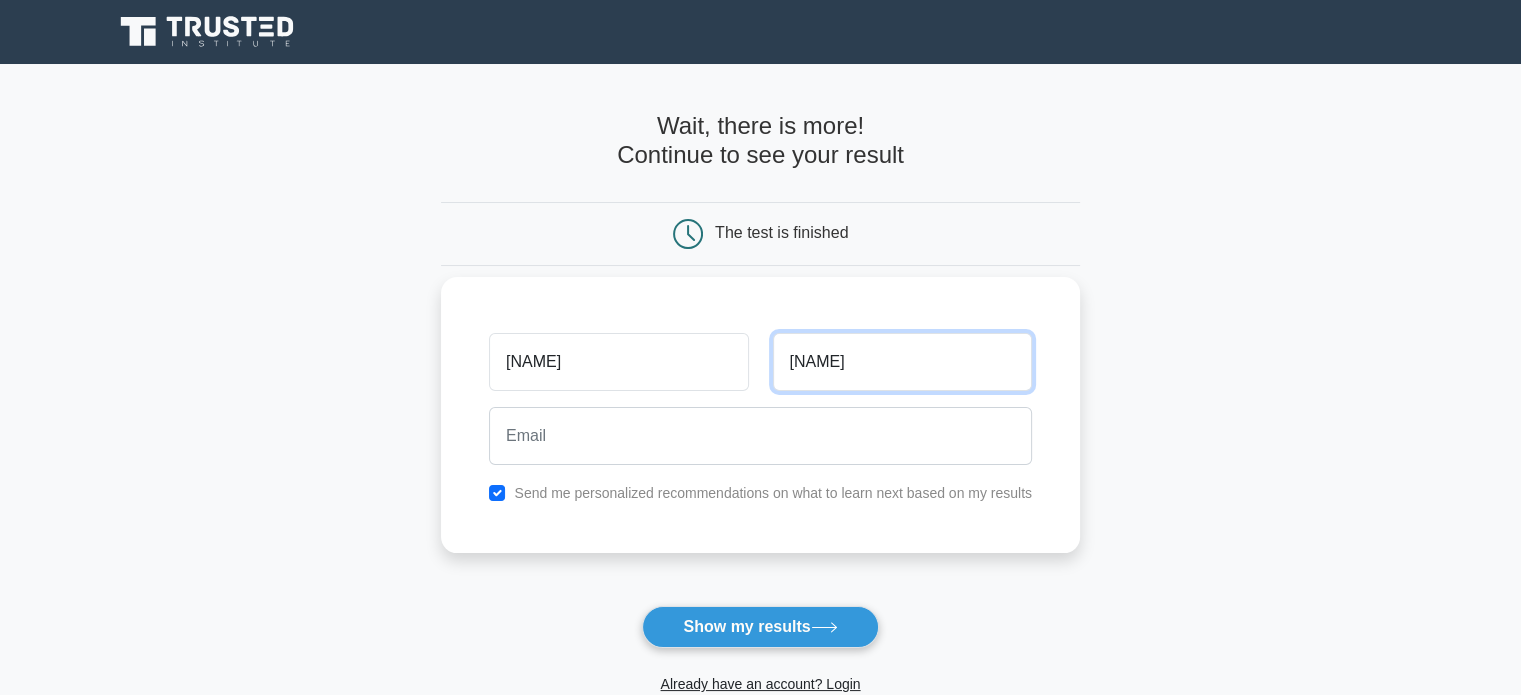 type on "hamdy" 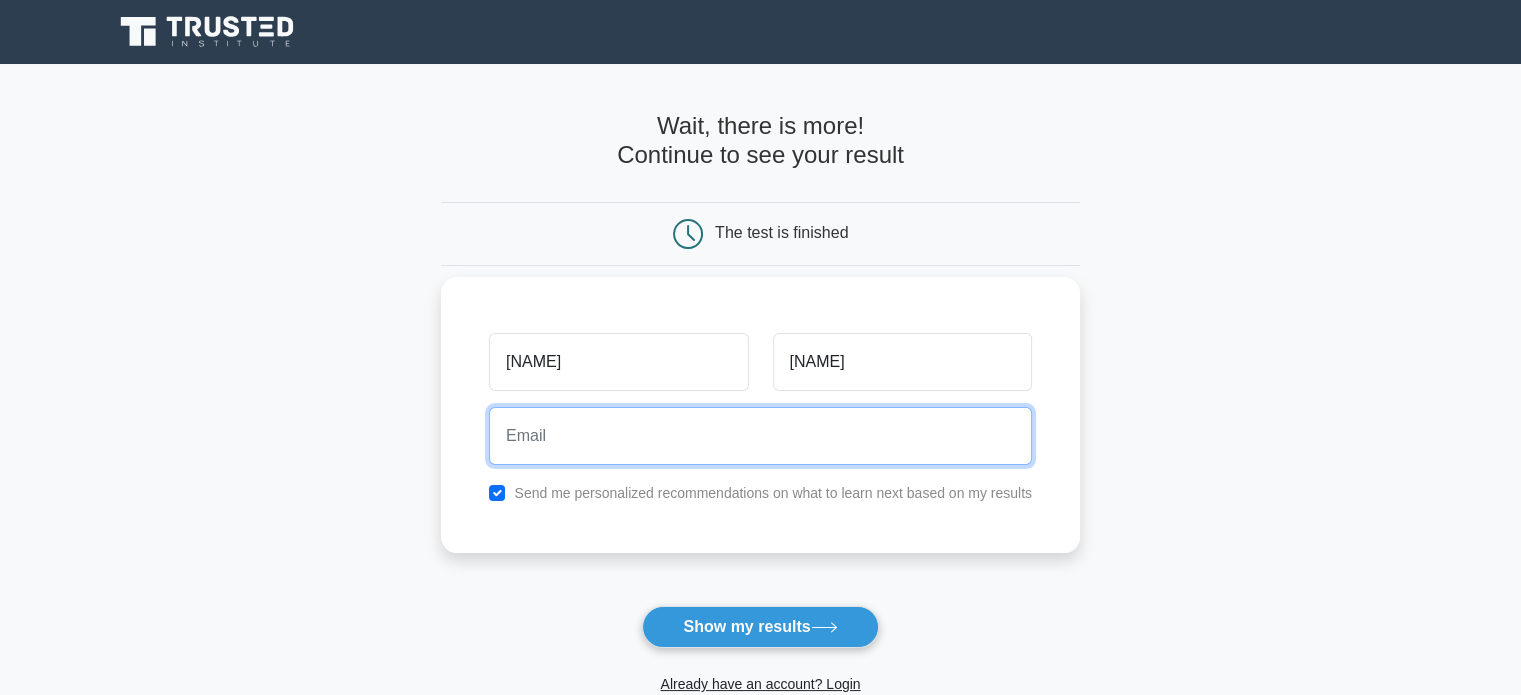 click at bounding box center (760, 436) 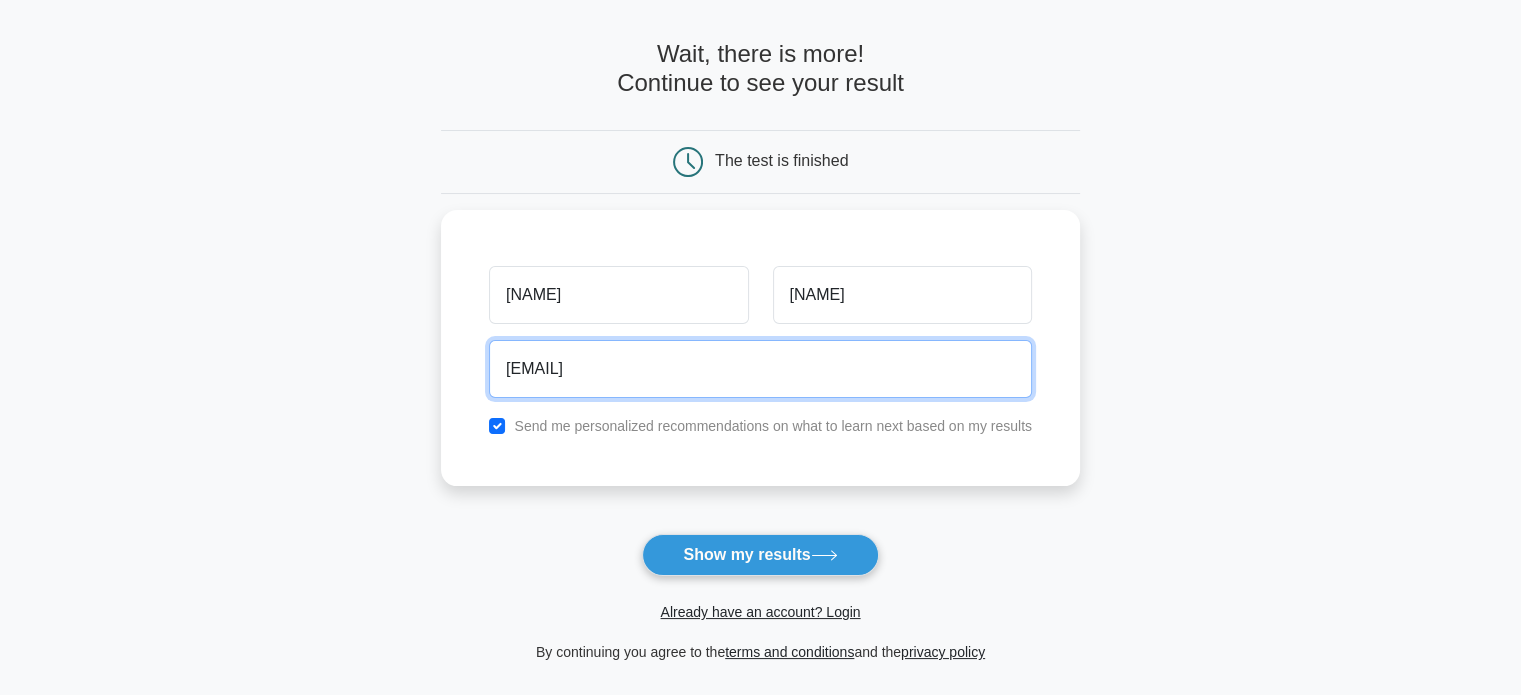 scroll, scrollTop: 200, scrollLeft: 0, axis: vertical 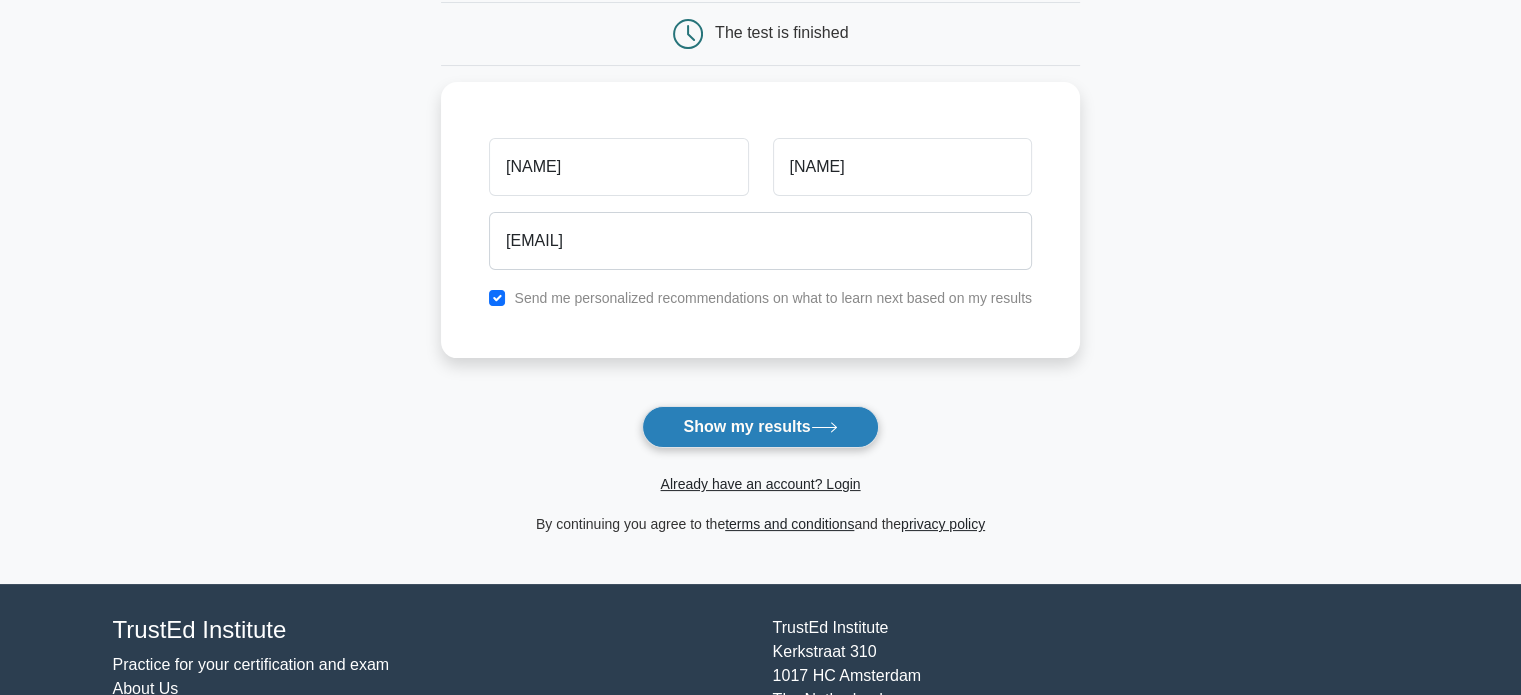 click on "Show my results" at bounding box center [760, 427] 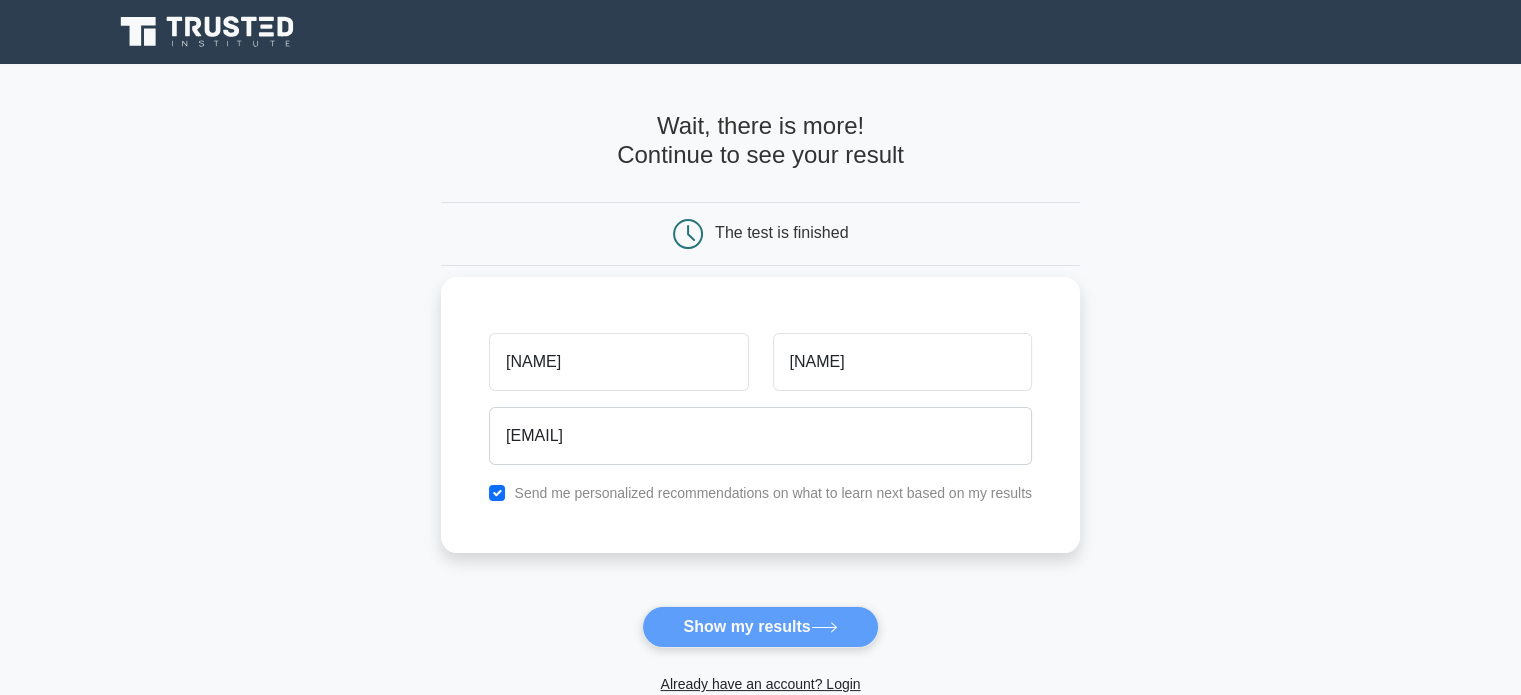 scroll, scrollTop: 0, scrollLeft: 0, axis: both 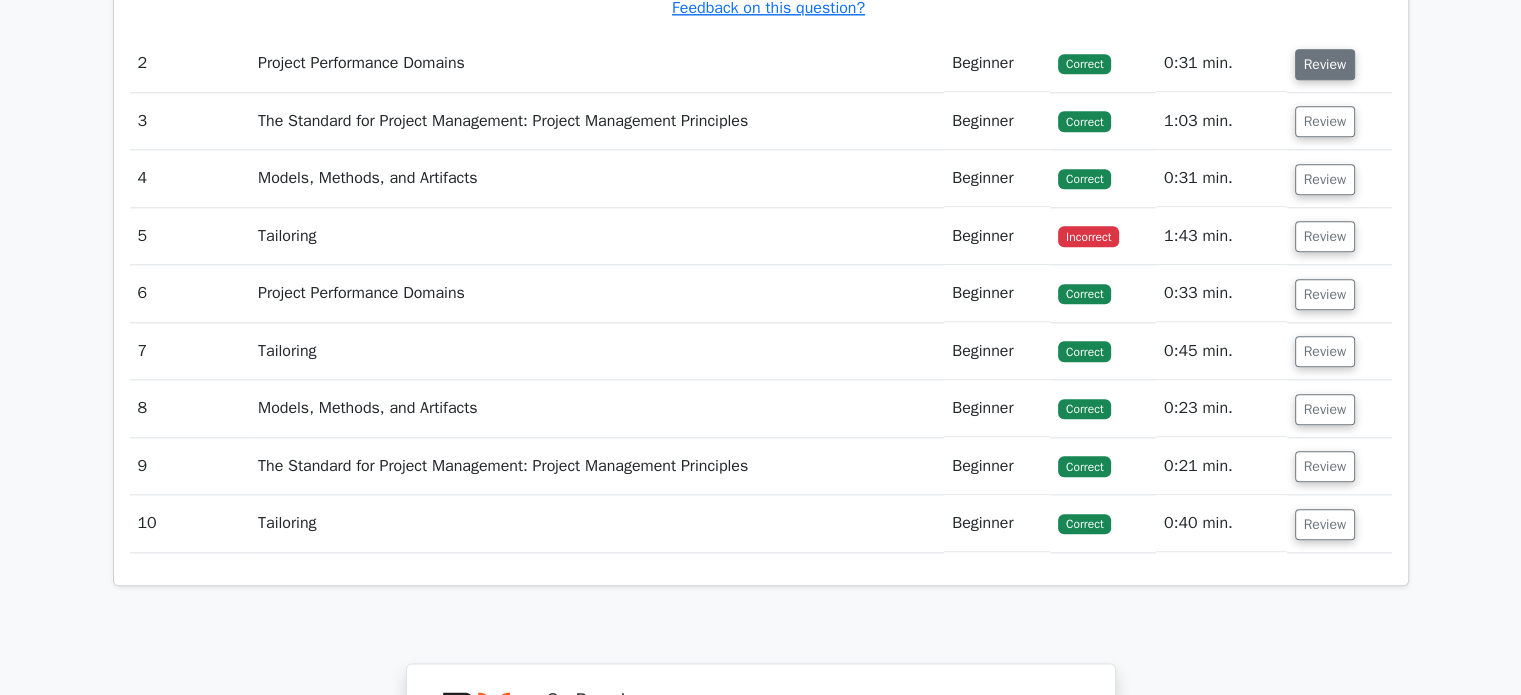 click on "Review" at bounding box center [1325, 64] 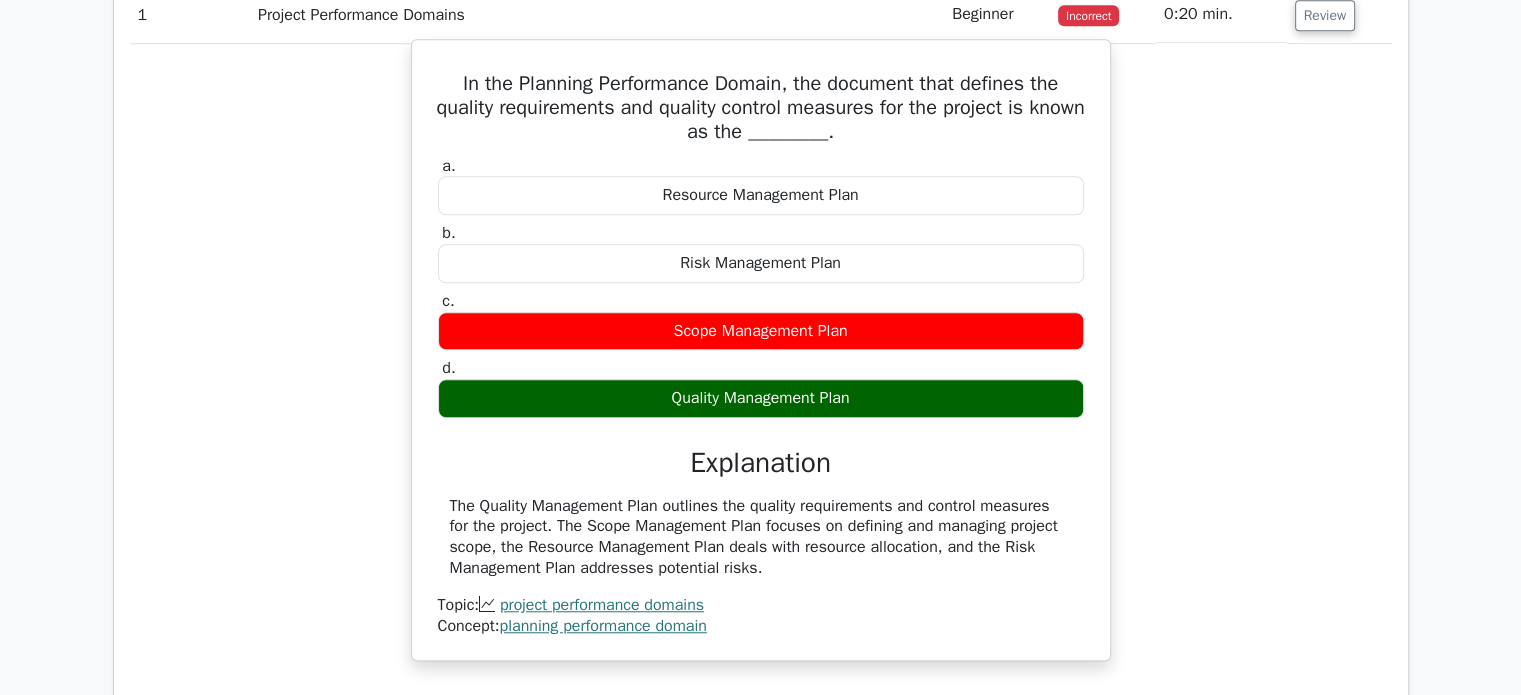 scroll, scrollTop: 1200, scrollLeft: 0, axis: vertical 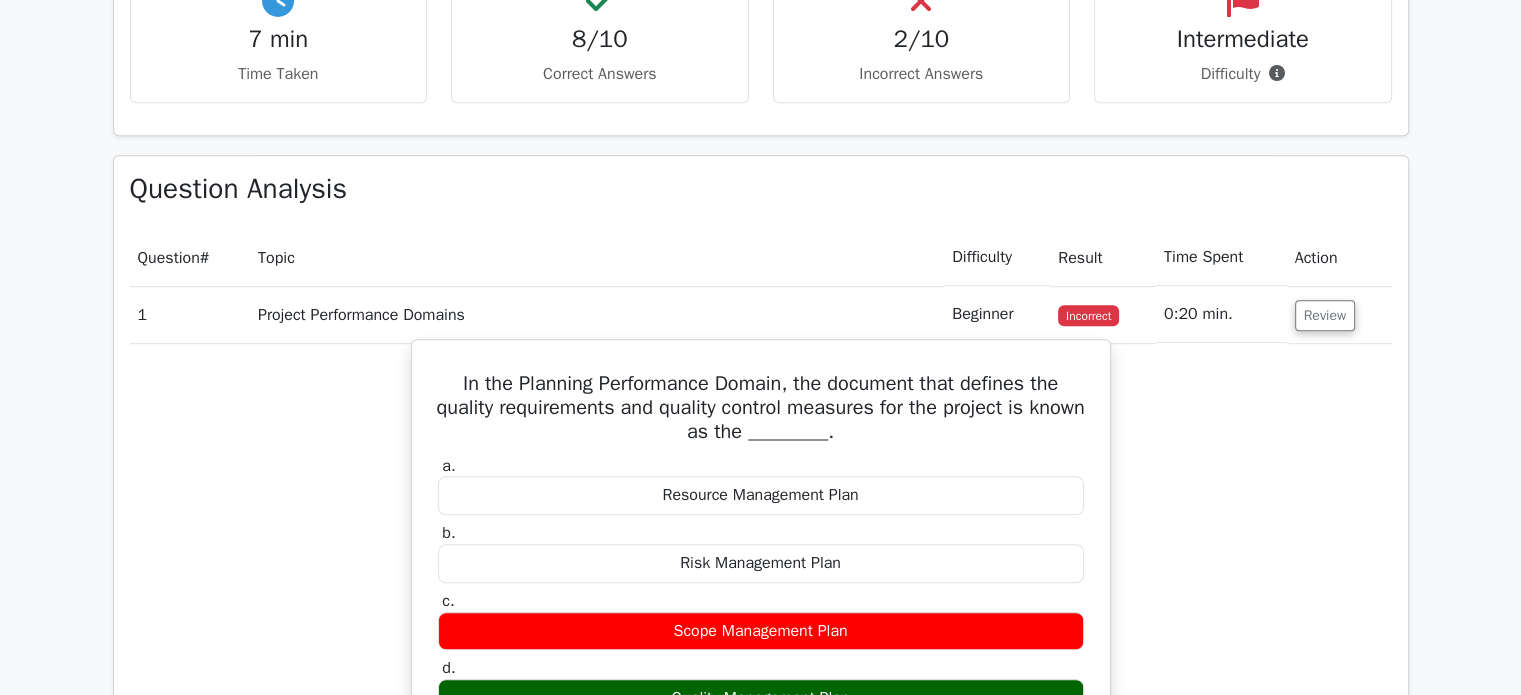 click on "In the Planning Performance Domain, the document that defines the quality requirements and quality control measures for the project is known as the ________." at bounding box center (761, 408) 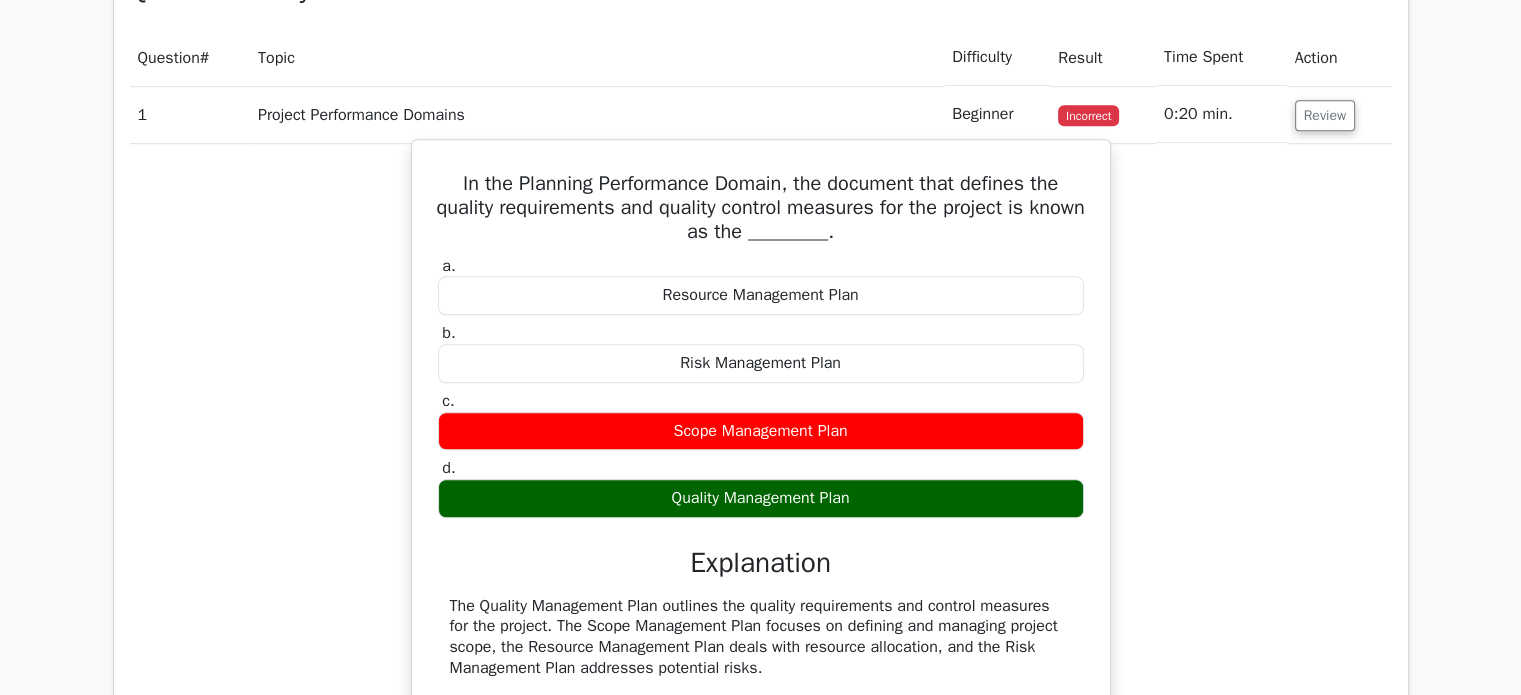 drag, startPoint x: 764, startPoint y: 499, endPoint x: 805, endPoint y: 491, distance: 41.773197 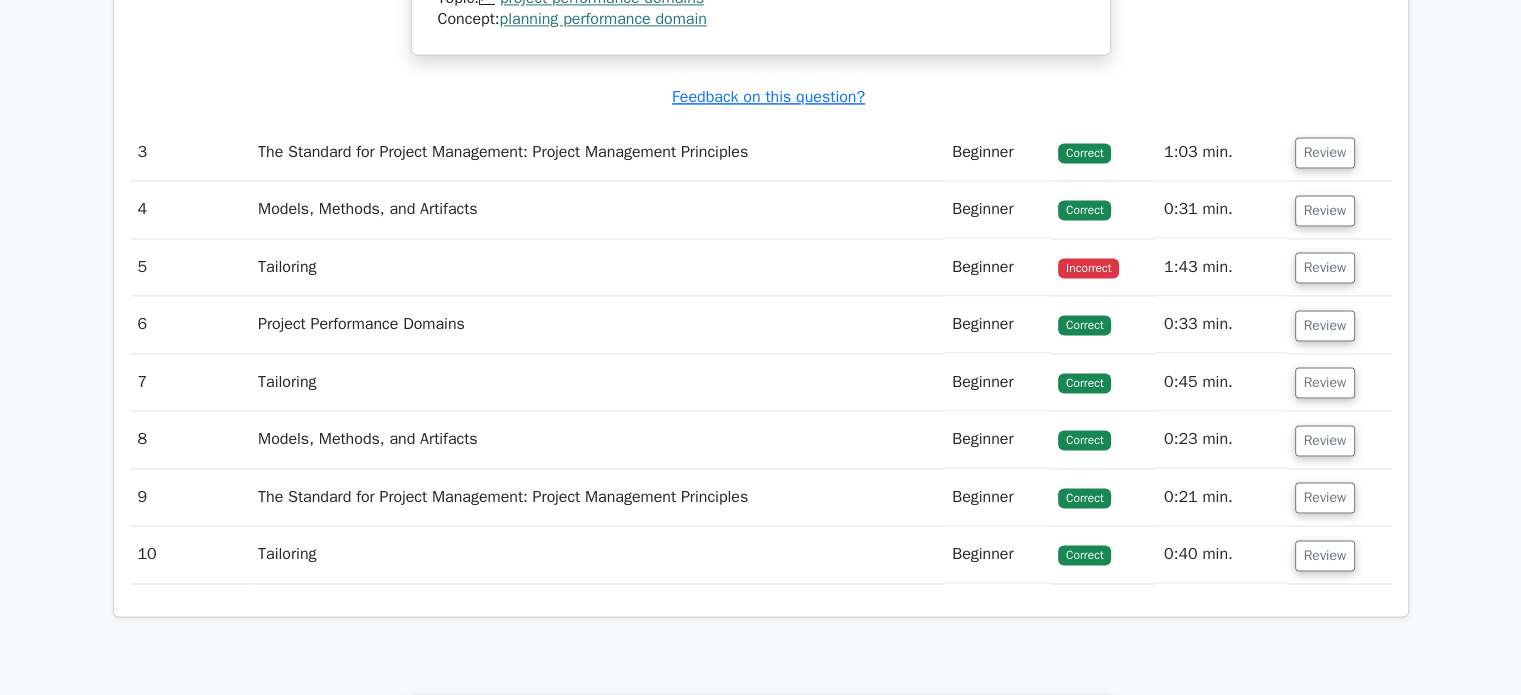 scroll, scrollTop: 3100, scrollLeft: 0, axis: vertical 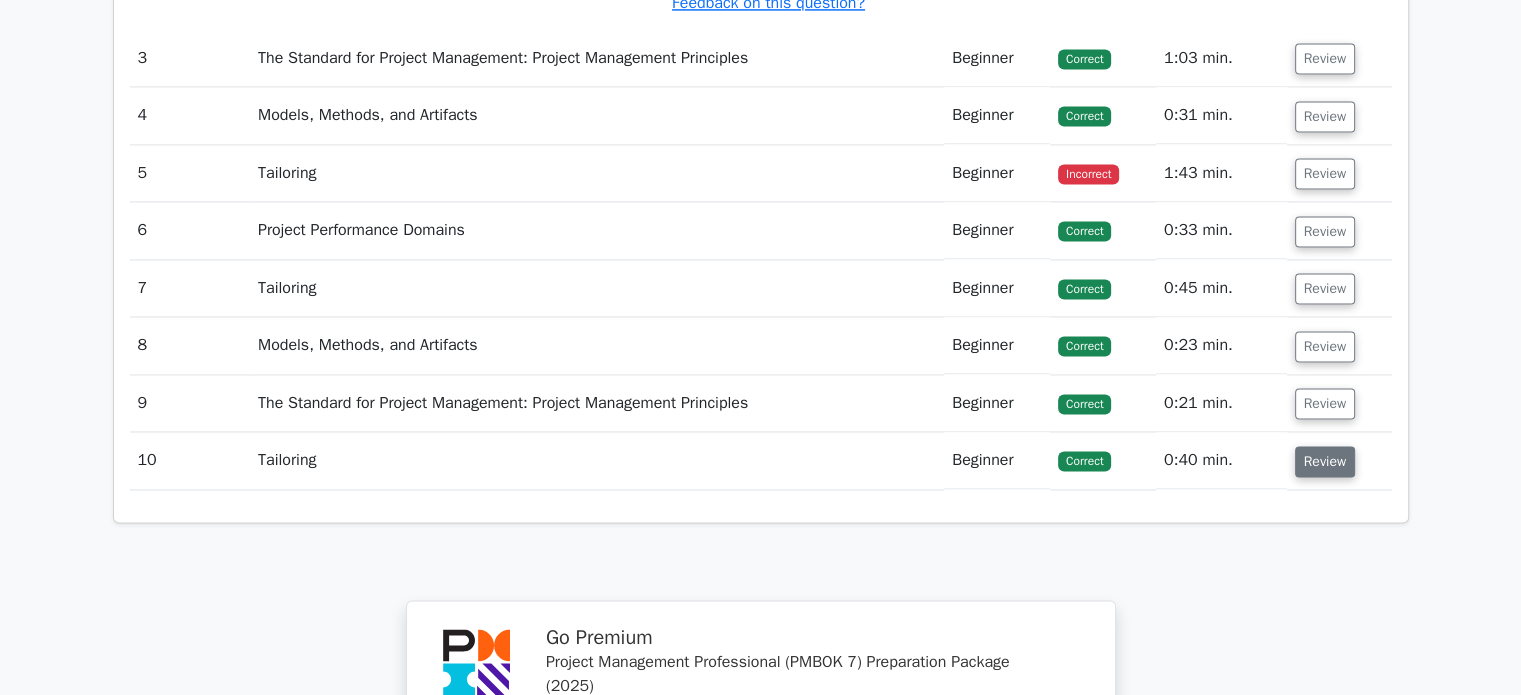 click on "Review" at bounding box center [1325, 461] 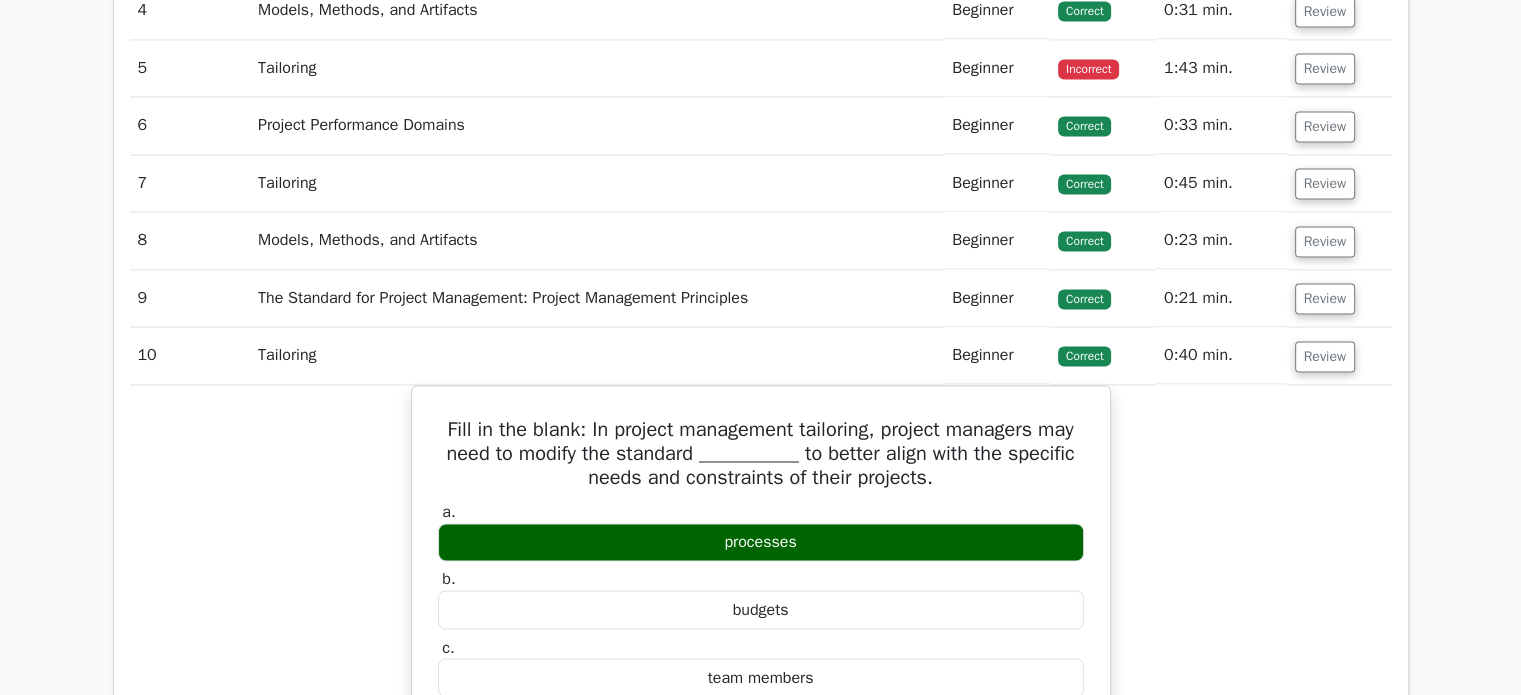 scroll, scrollTop: 3200, scrollLeft: 0, axis: vertical 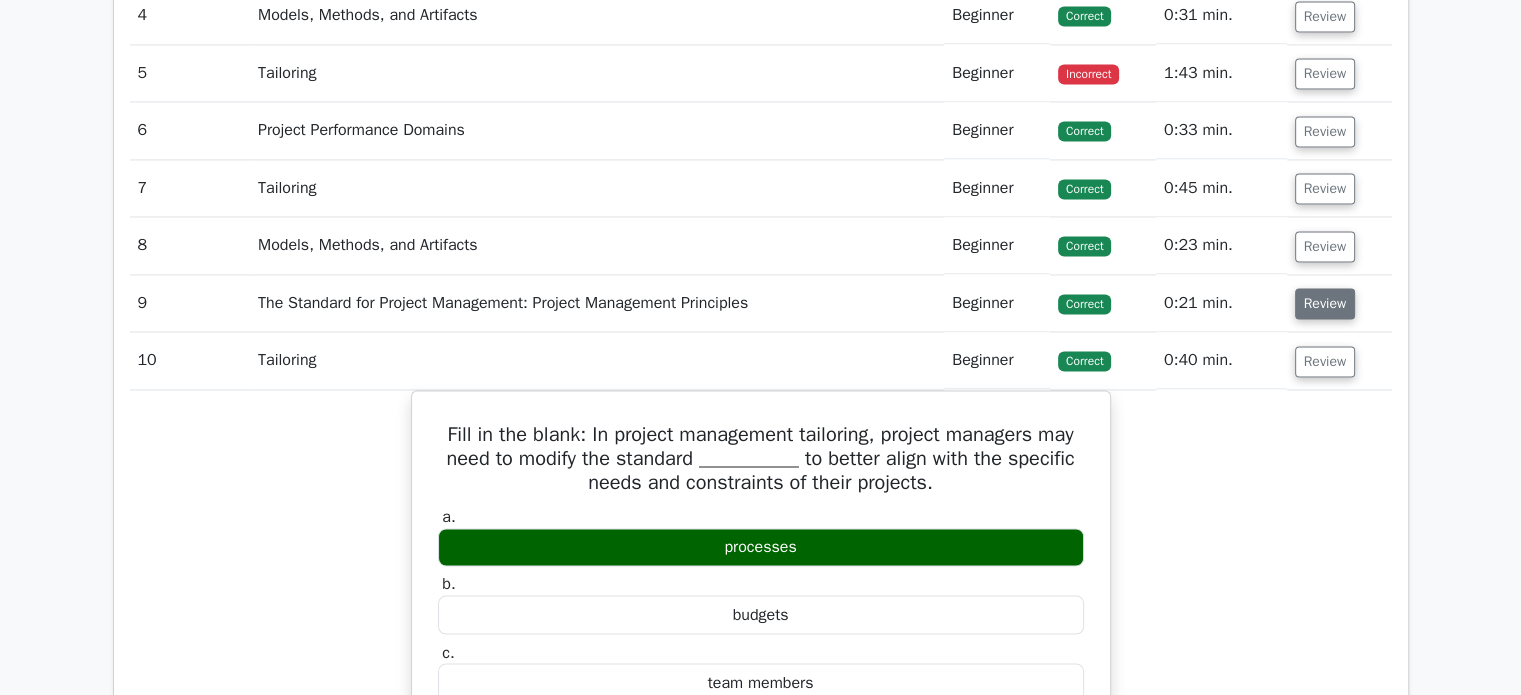 click on "Review" at bounding box center [1325, 303] 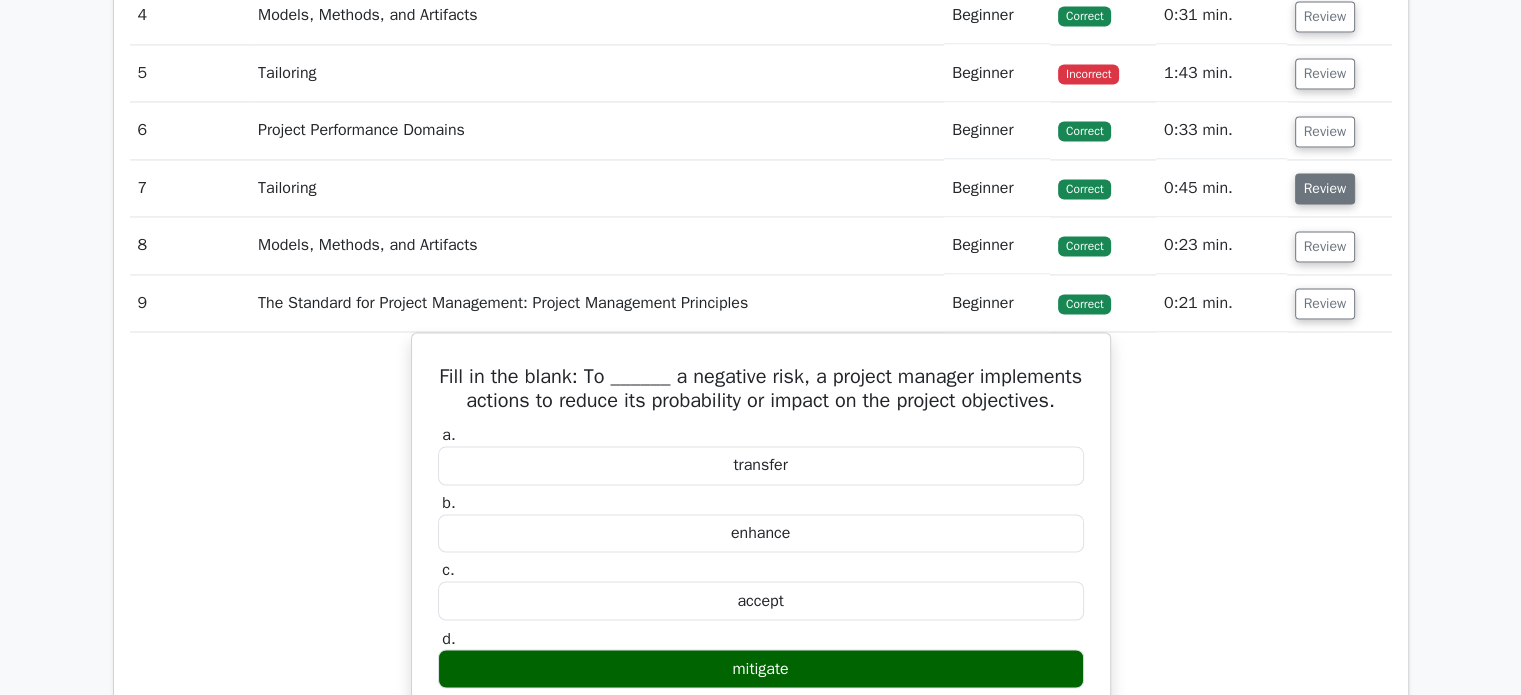 click on "Review" at bounding box center (1325, 188) 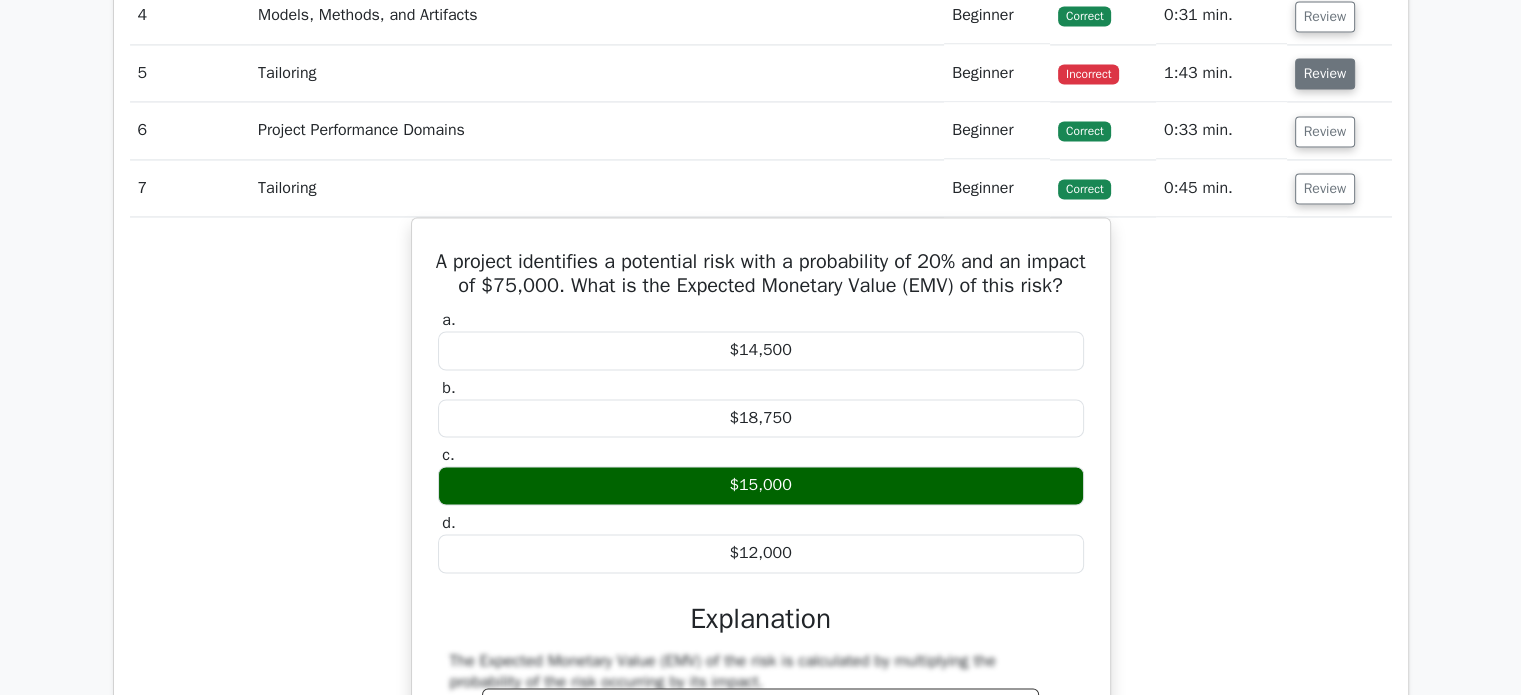 click on "Review" at bounding box center (1325, 73) 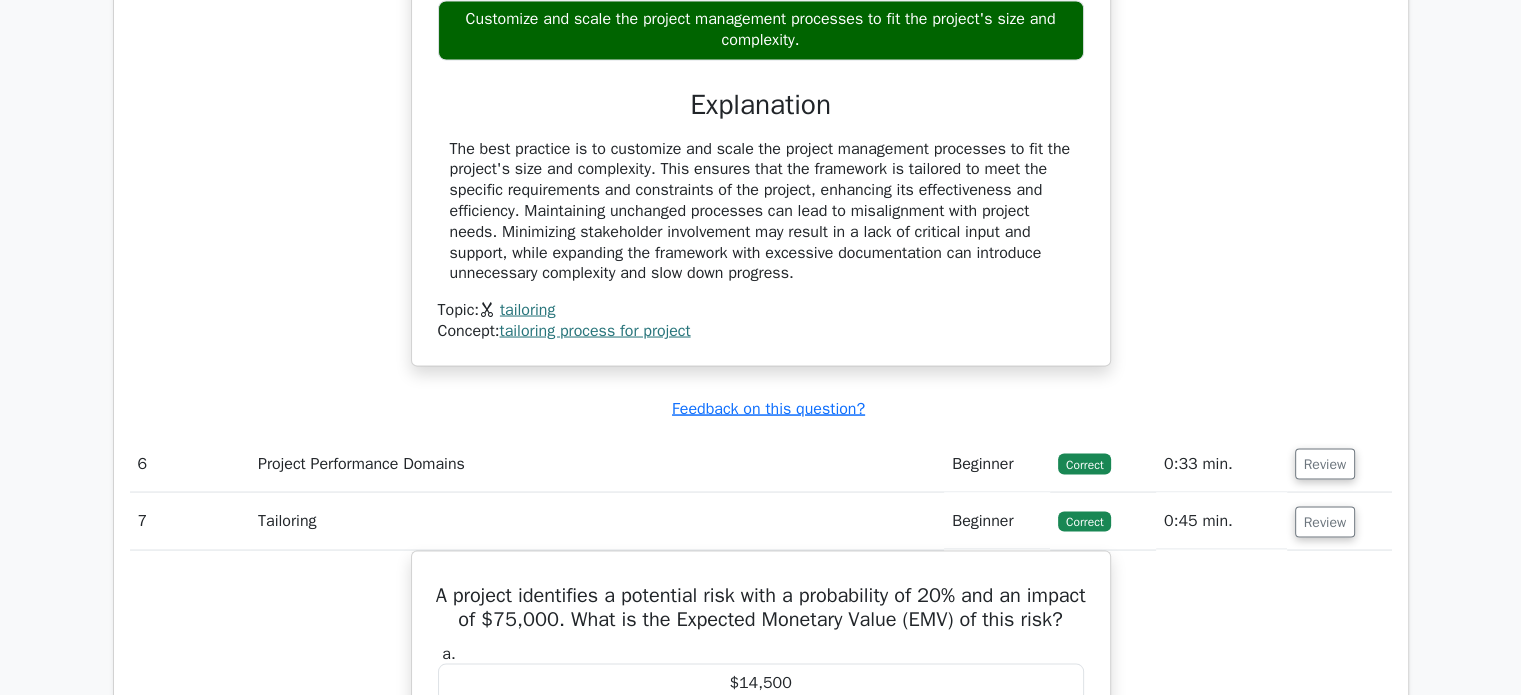 scroll, scrollTop: 3800, scrollLeft: 0, axis: vertical 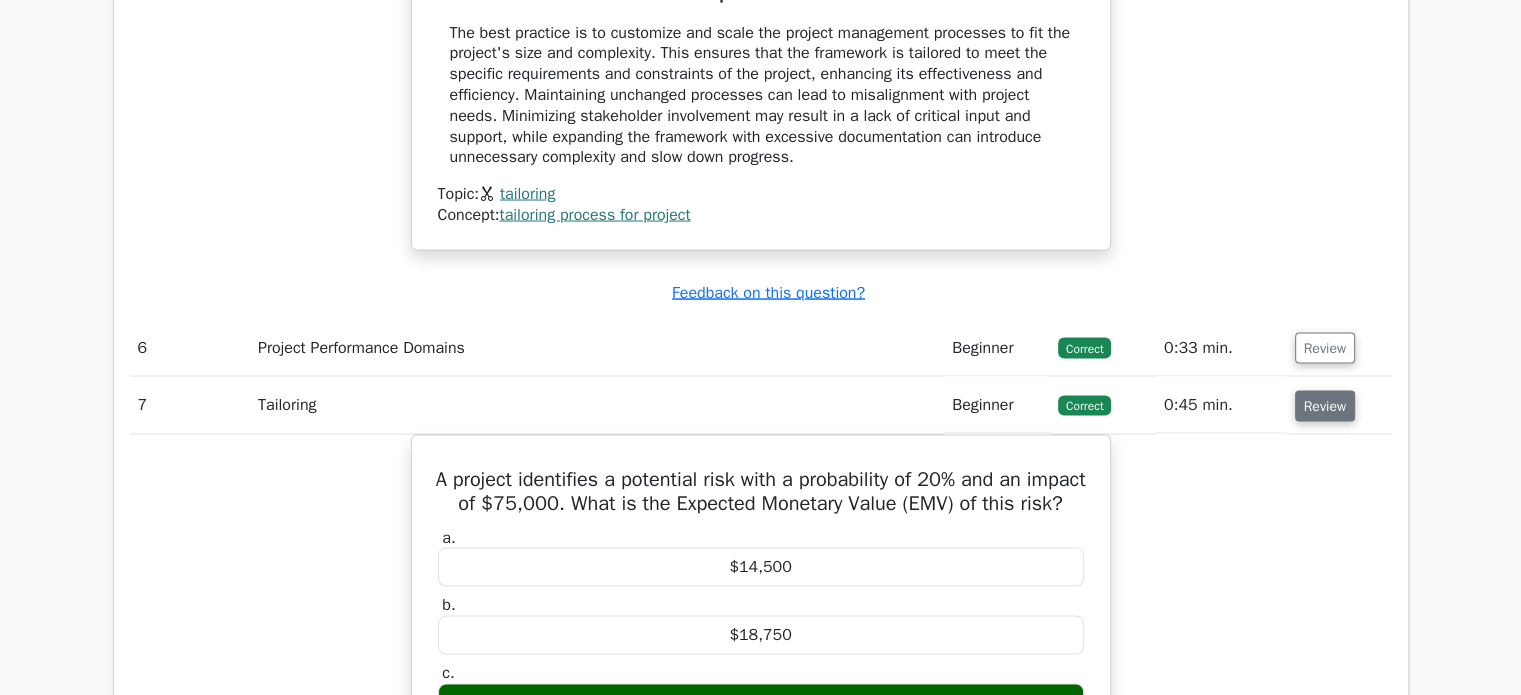 click on "Review" at bounding box center (1325, 405) 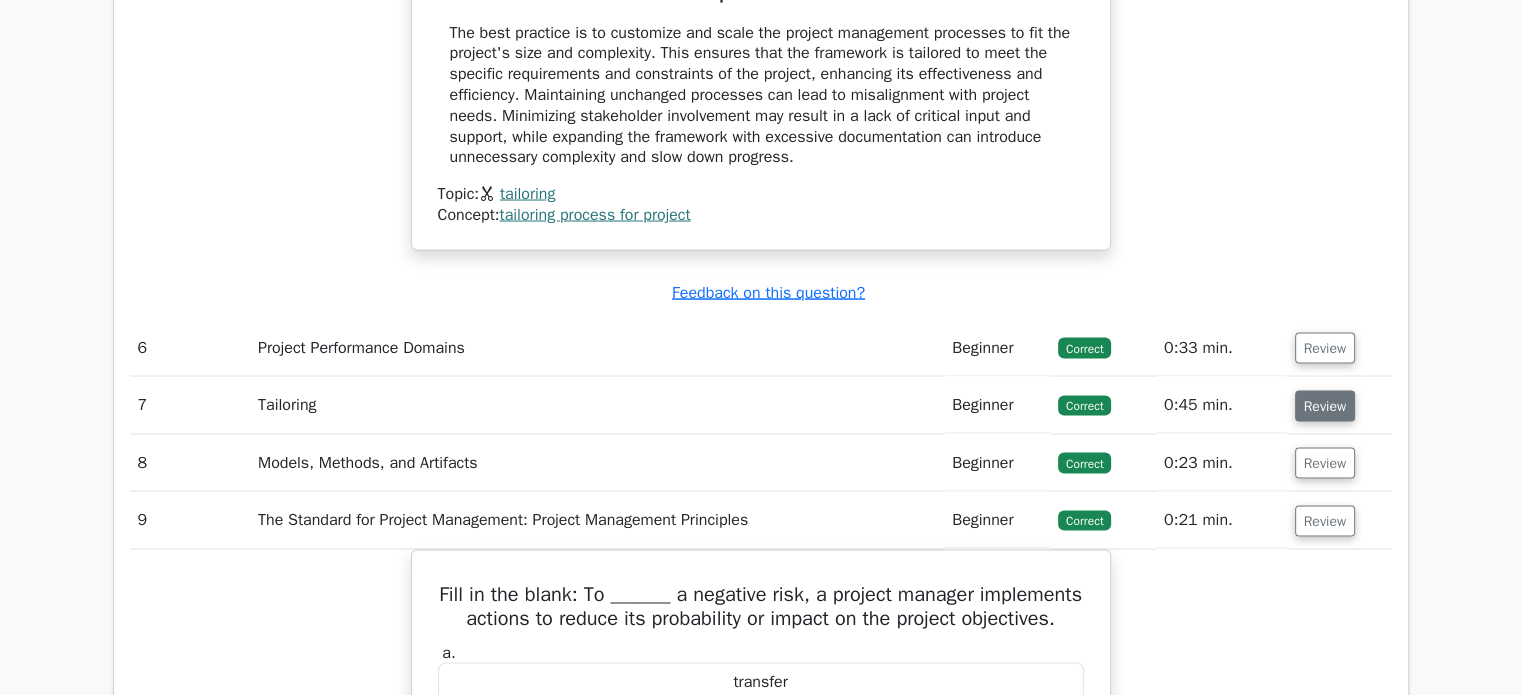 click on "Review" at bounding box center (1325, 405) 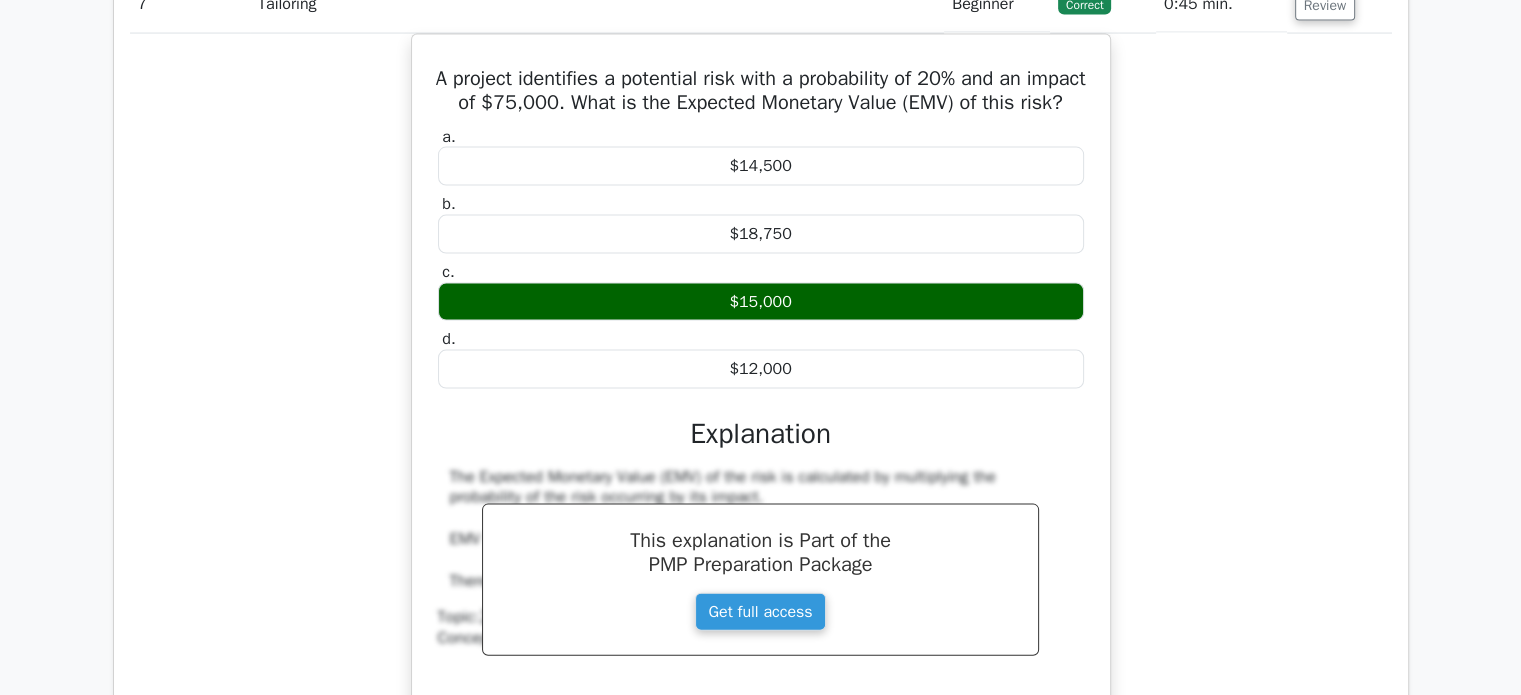 scroll, scrollTop: 4000, scrollLeft: 0, axis: vertical 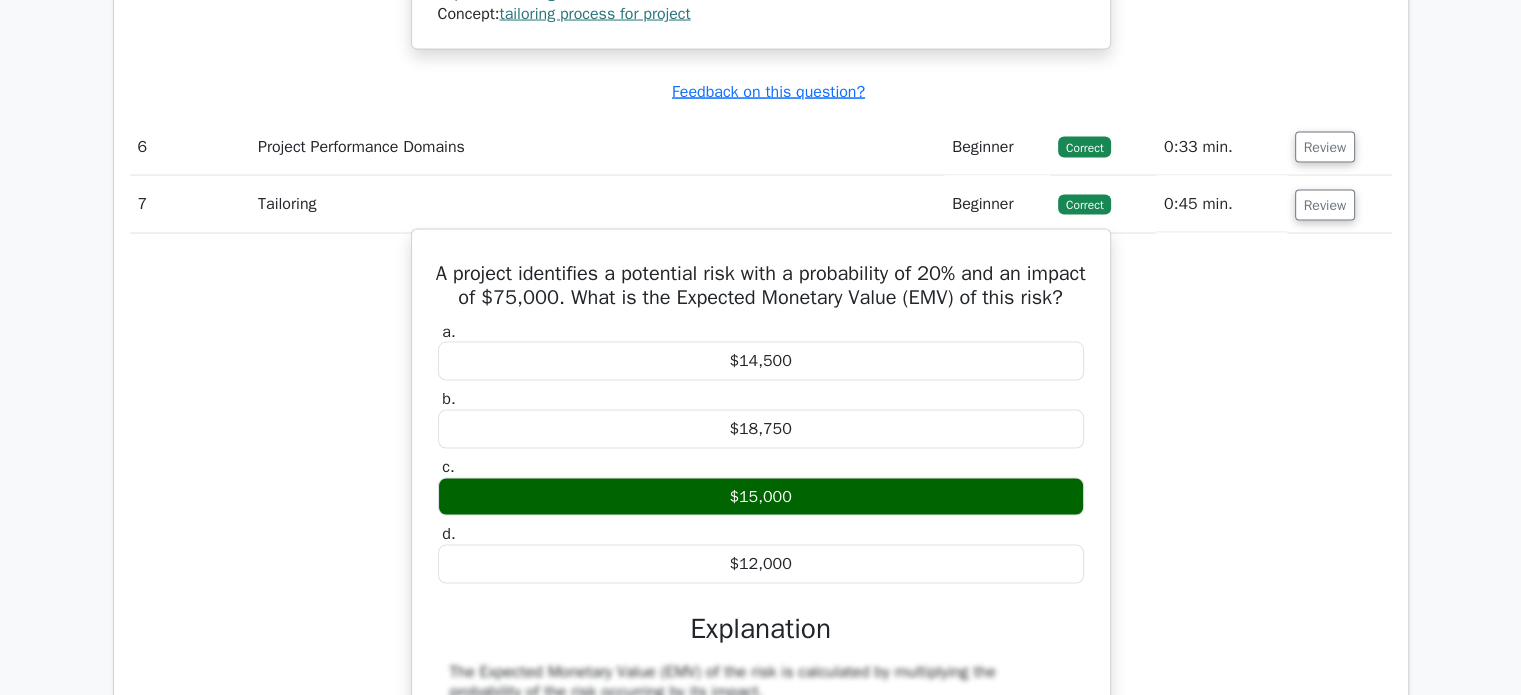 click on "A project identifies a potential risk with a probability of 20% and an impact of $75,000. What is the Expected Monetary Value (EMV) of this risk?" at bounding box center (761, 286) 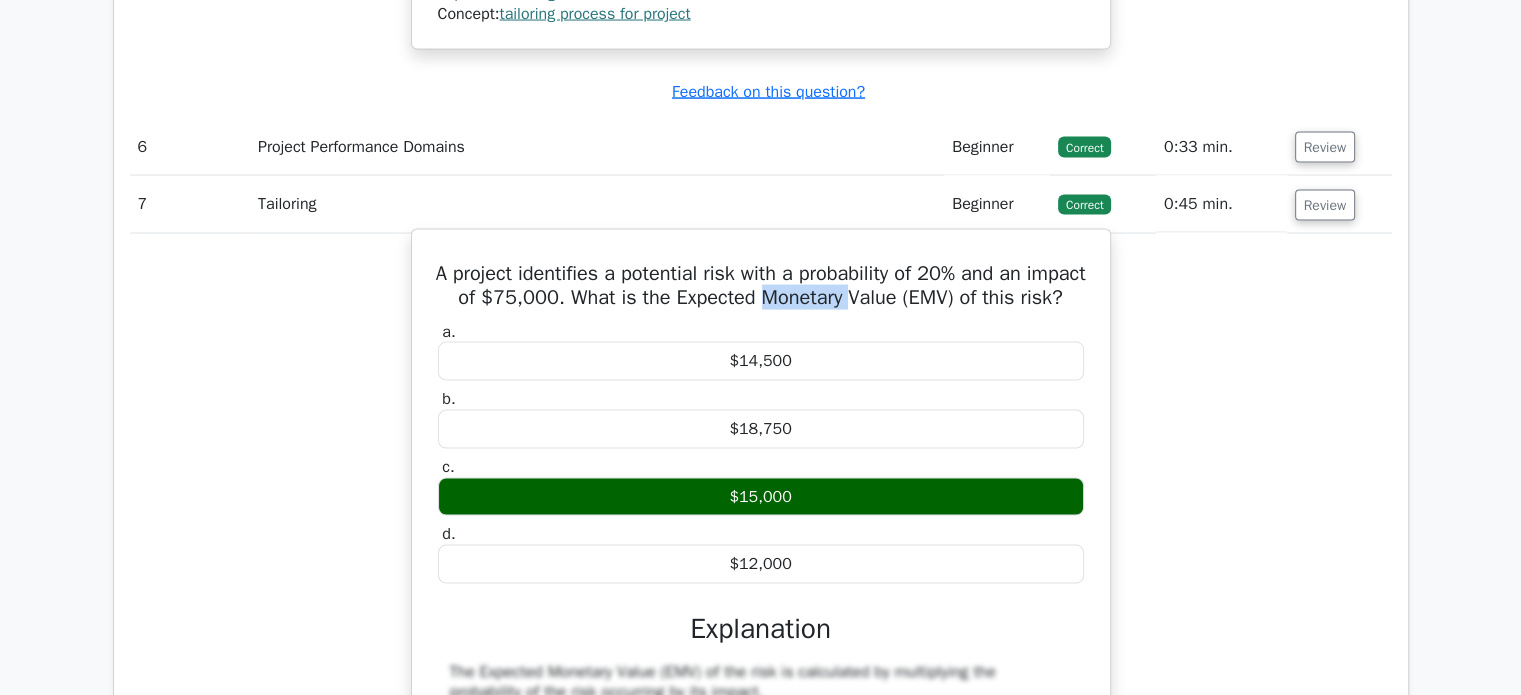 click on "A project identifies a potential risk with a probability of 20% and an impact of $75,000. What is the Expected Monetary Value (EMV) of this risk?" at bounding box center [761, 286] 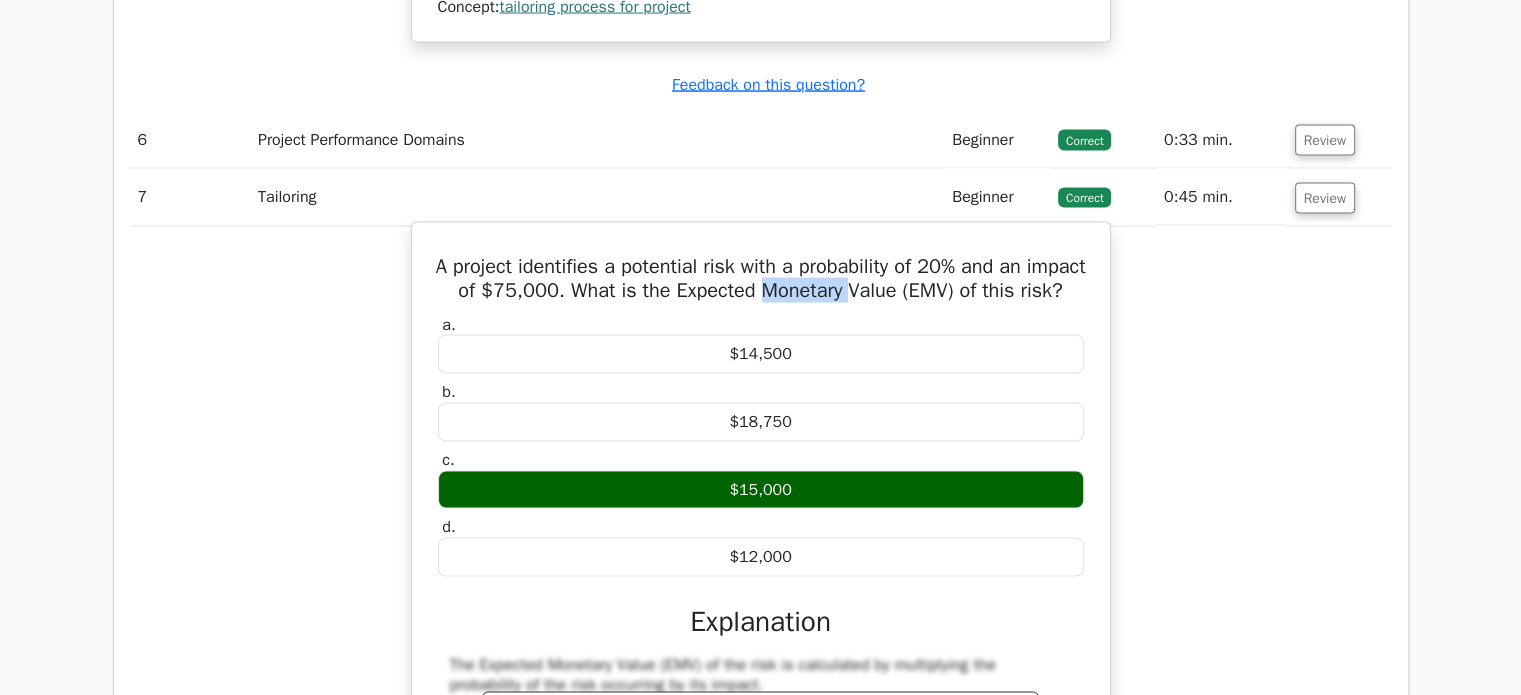 scroll, scrollTop: 4000, scrollLeft: 0, axis: vertical 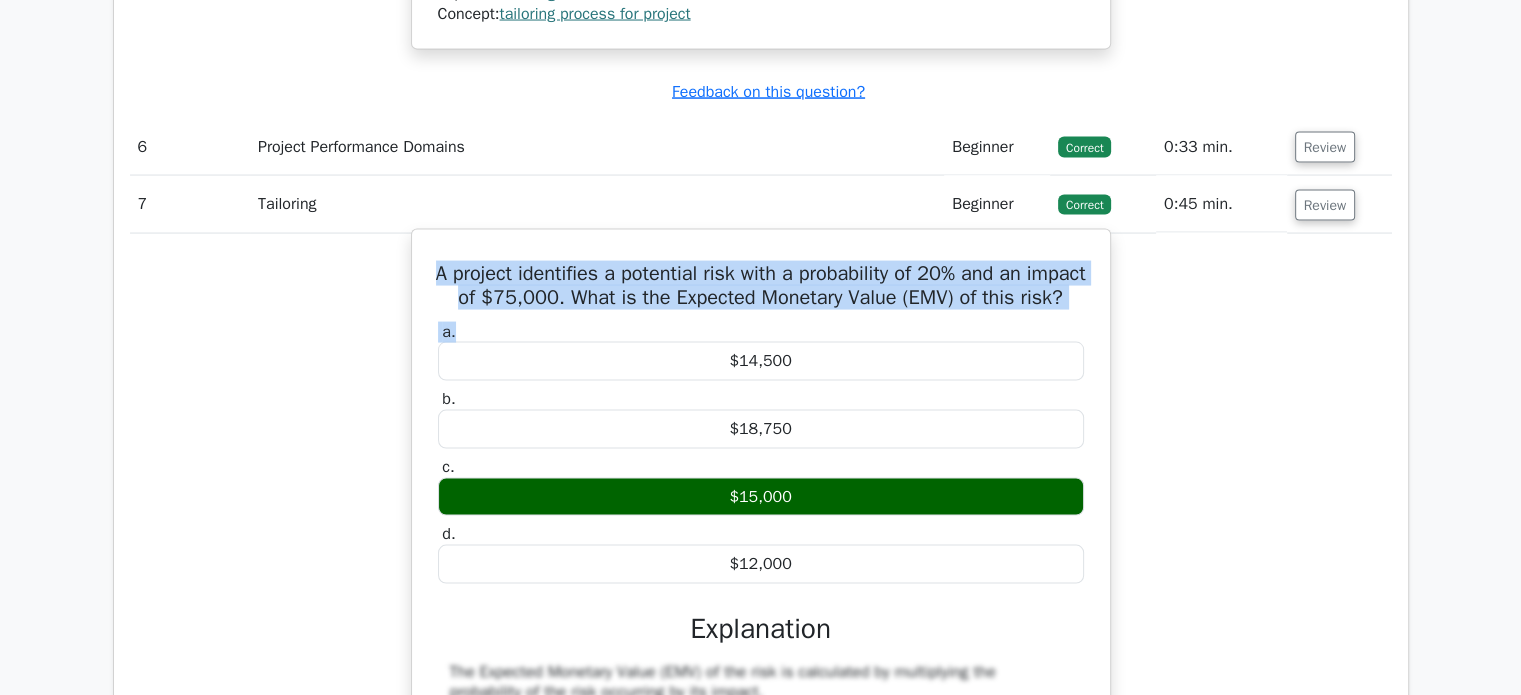 drag, startPoint x: 453, startPoint y: 255, endPoint x: 1059, endPoint y: 327, distance: 610.26227 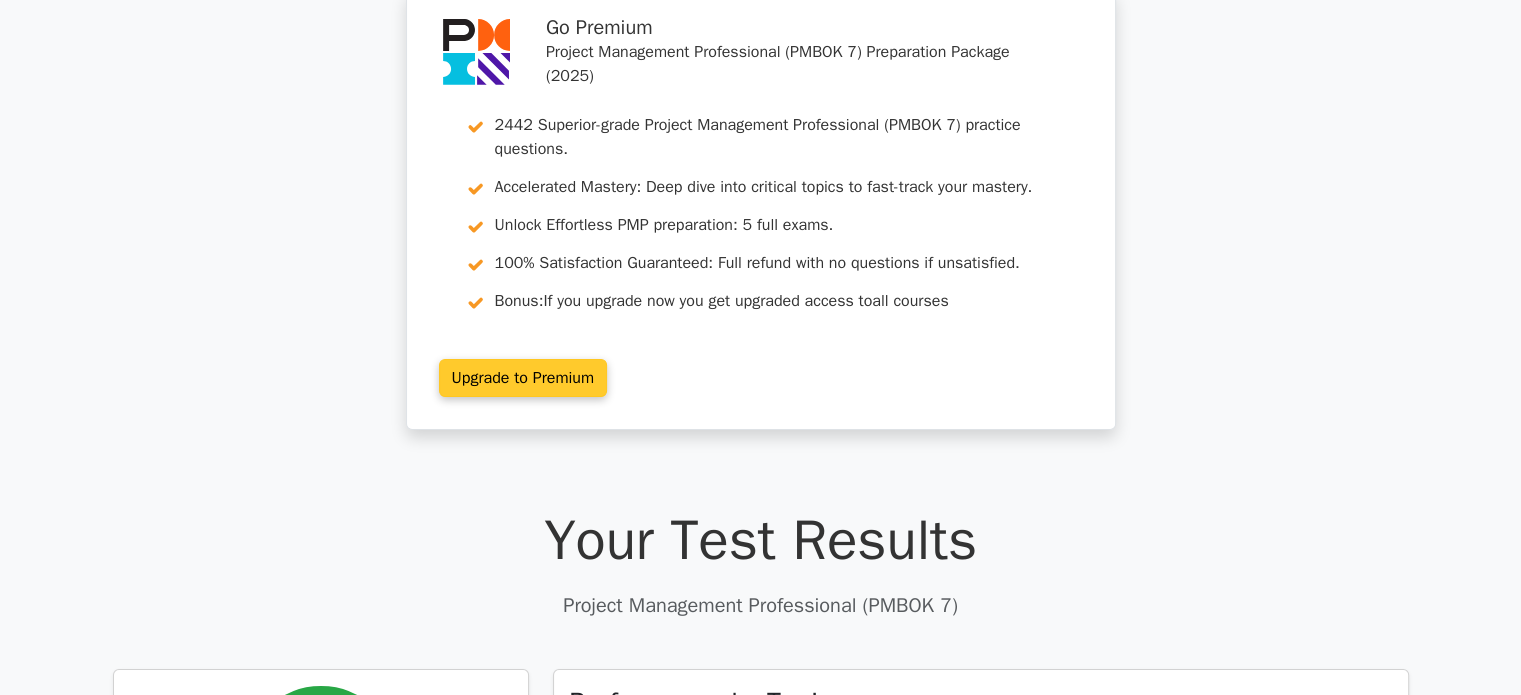 scroll, scrollTop: 200, scrollLeft: 0, axis: vertical 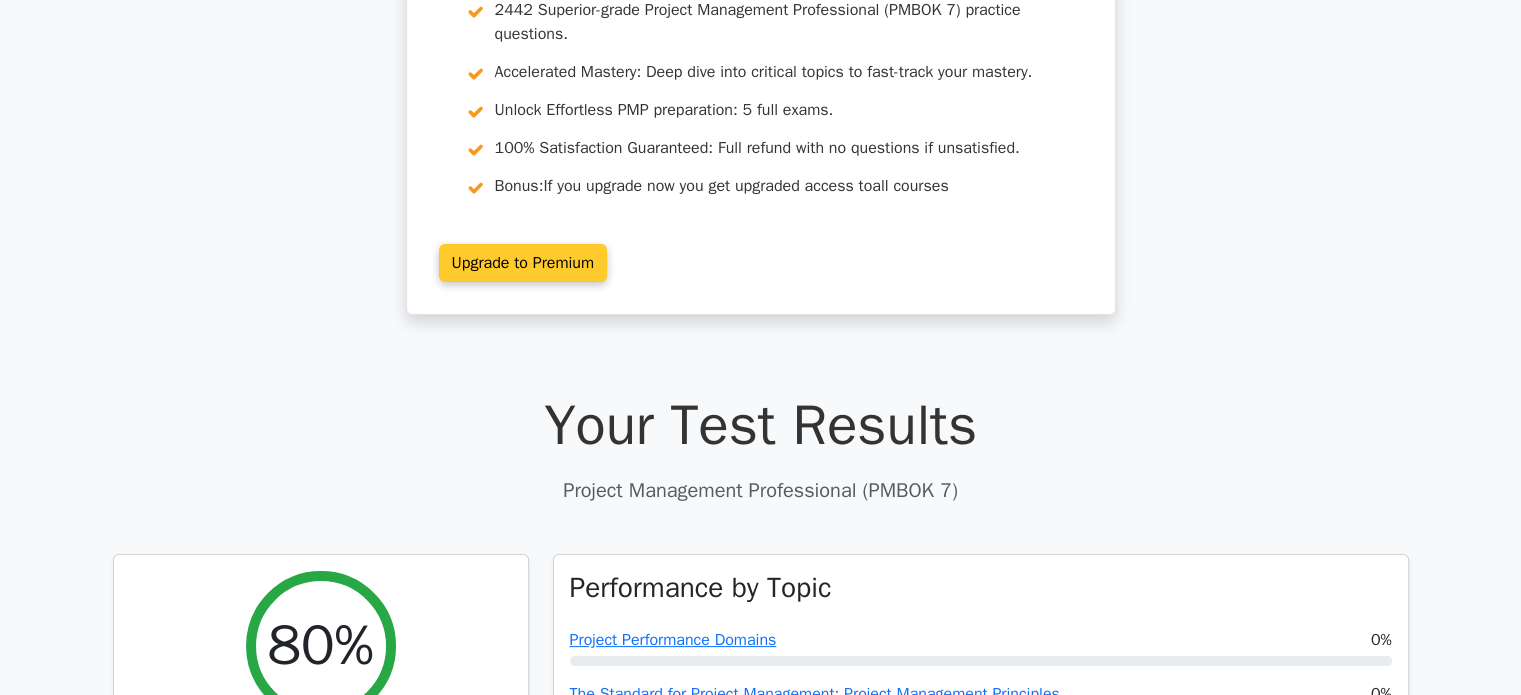 click on "Upgrade to Premium" at bounding box center (523, 263) 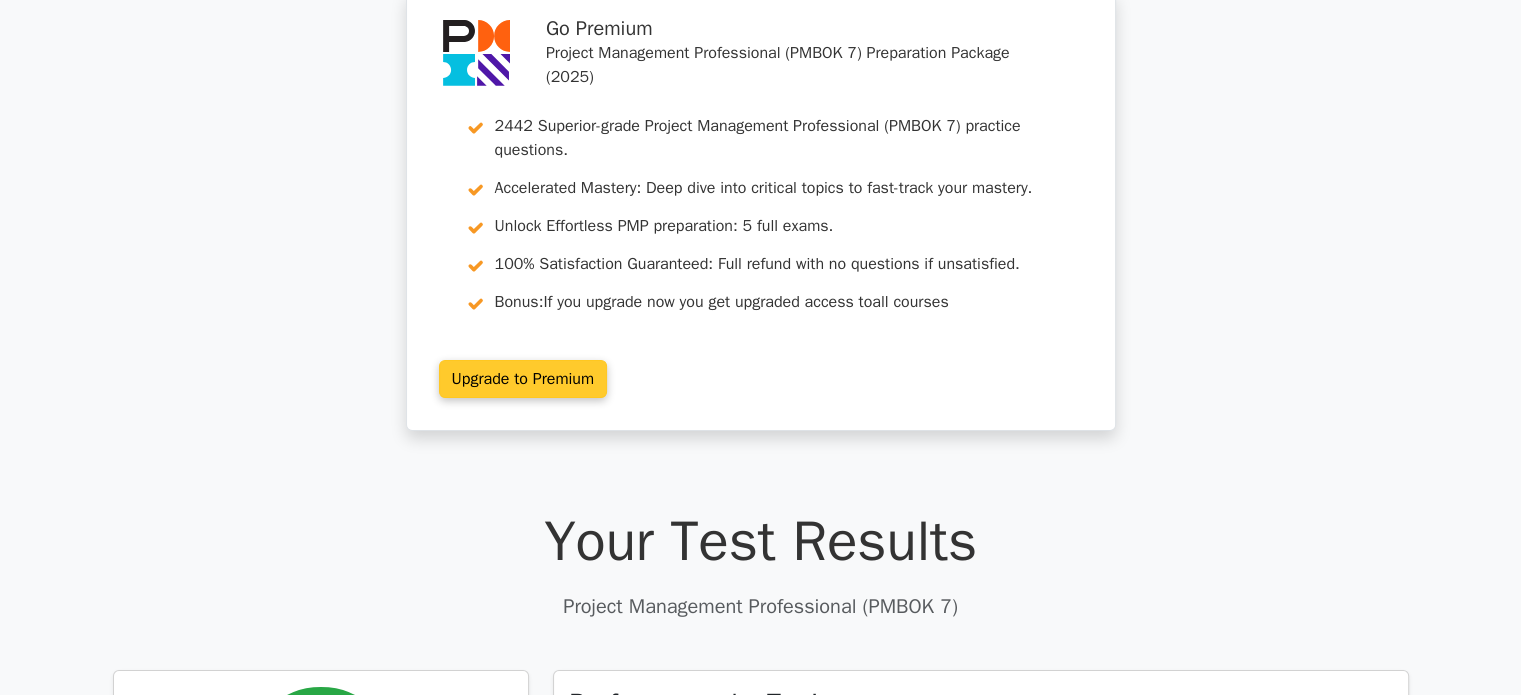 scroll, scrollTop: 0, scrollLeft: 0, axis: both 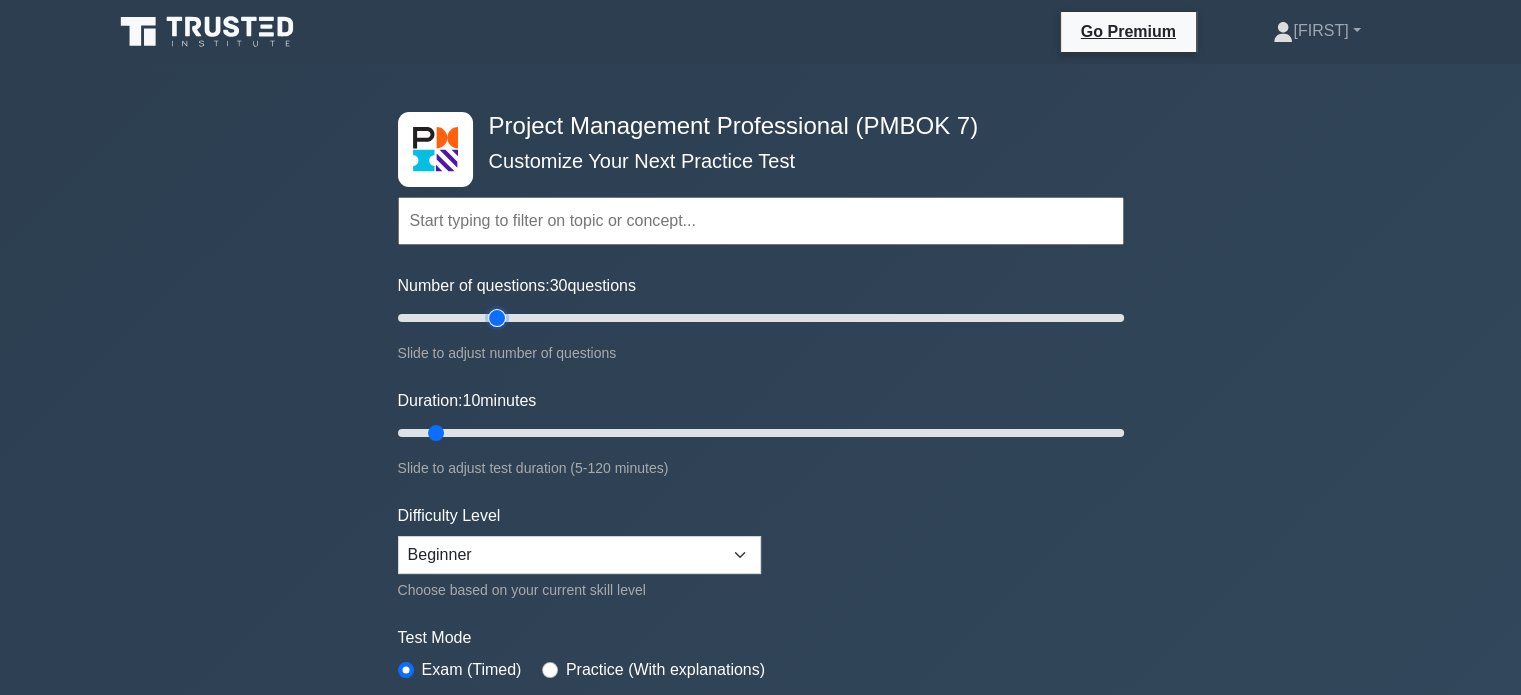drag, startPoint x: 421, startPoint y: 319, endPoint x: 504, endPoint y: 323, distance: 83.09633 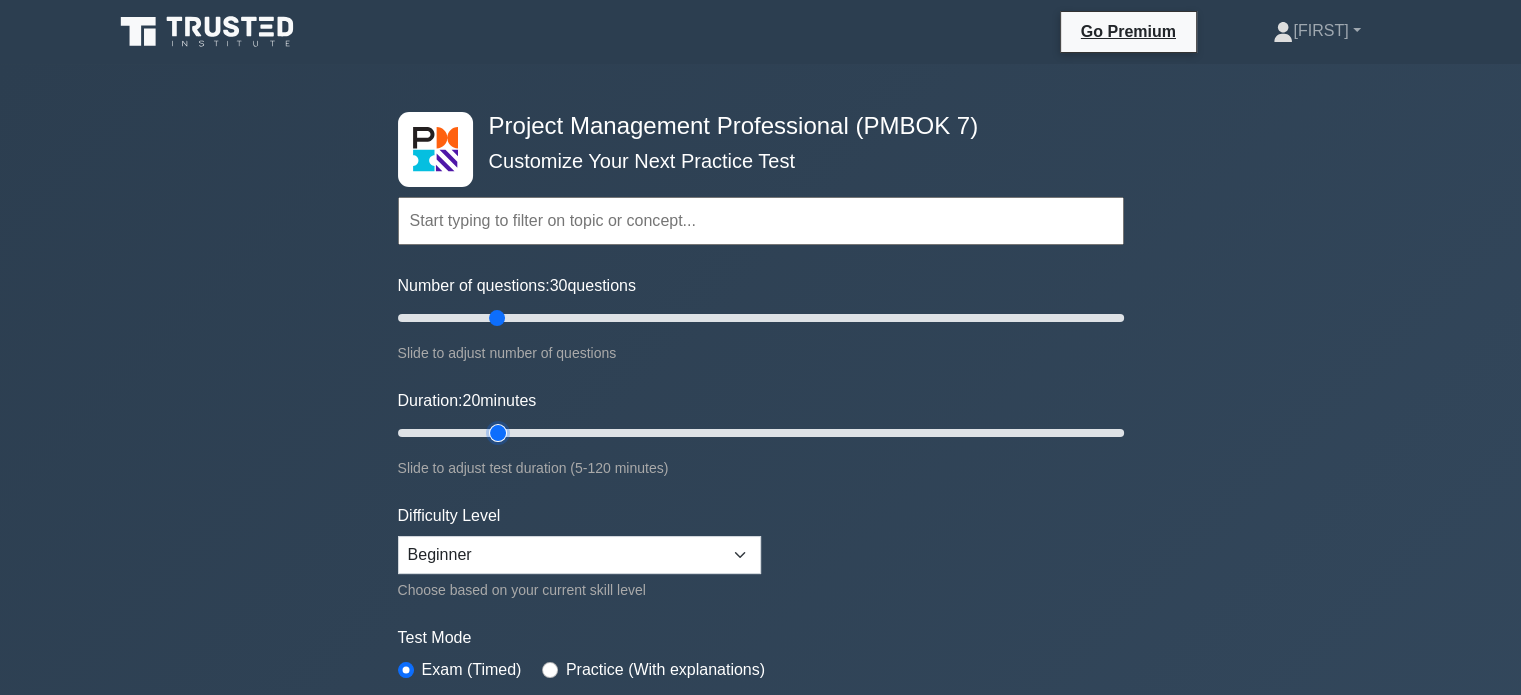 drag, startPoint x: 440, startPoint y: 432, endPoint x: 485, endPoint y: 439, distance: 45.54119 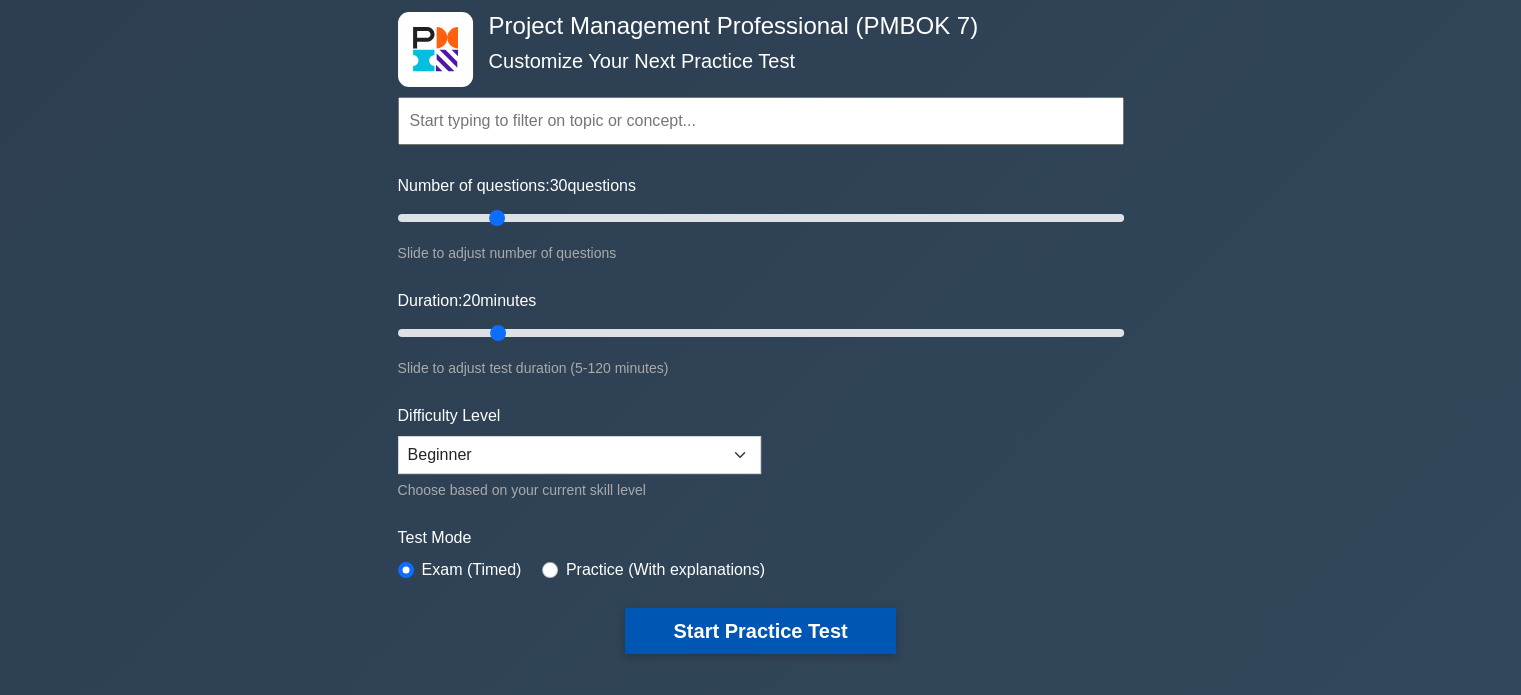 click on "Start Practice Test" at bounding box center [760, 631] 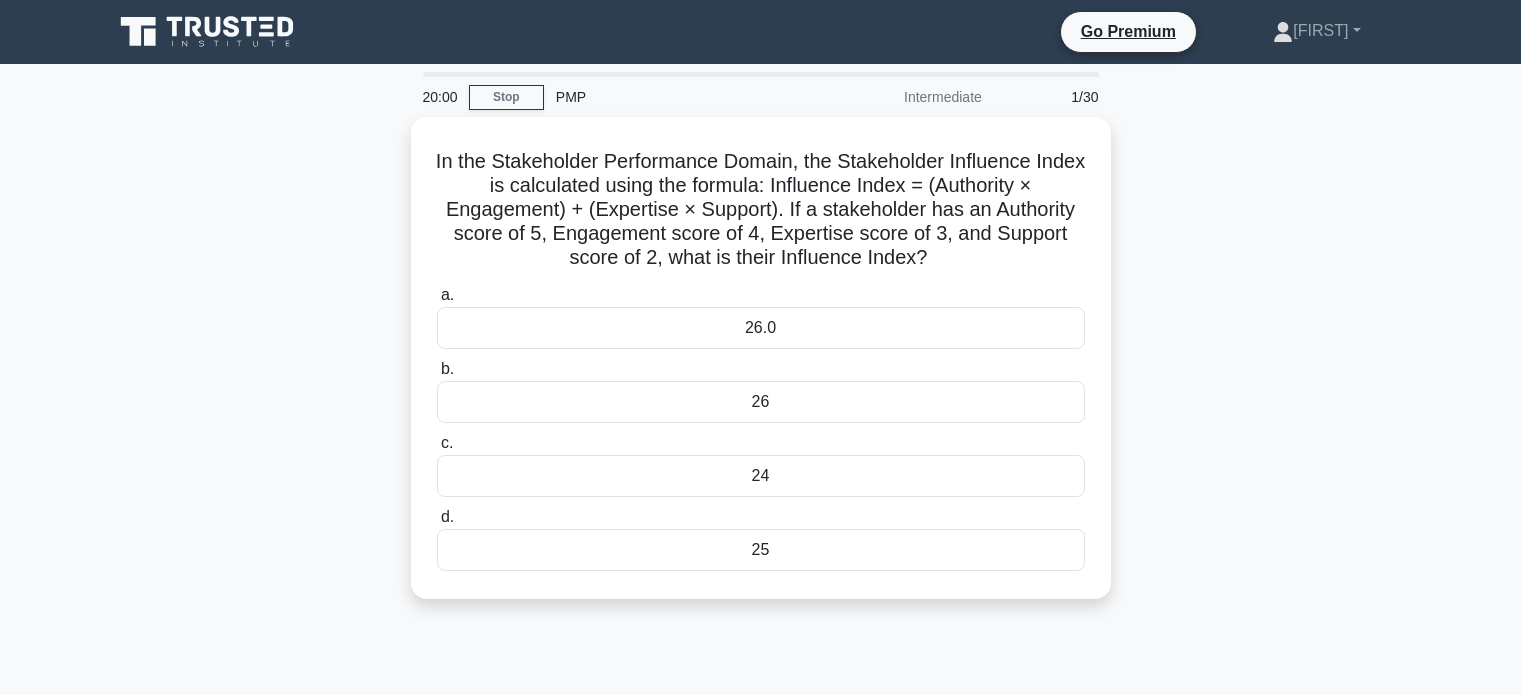 scroll, scrollTop: 0, scrollLeft: 0, axis: both 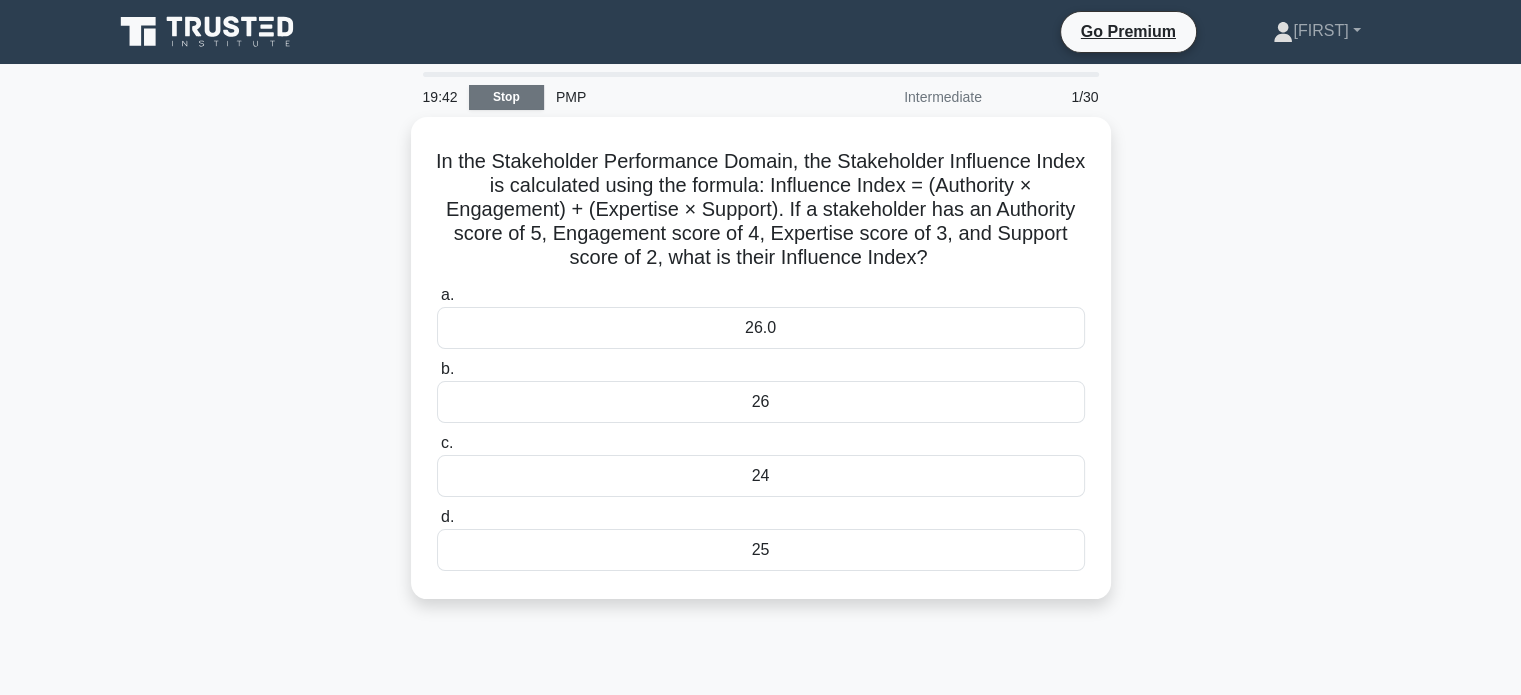 click on "Stop" at bounding box center [506, 97] 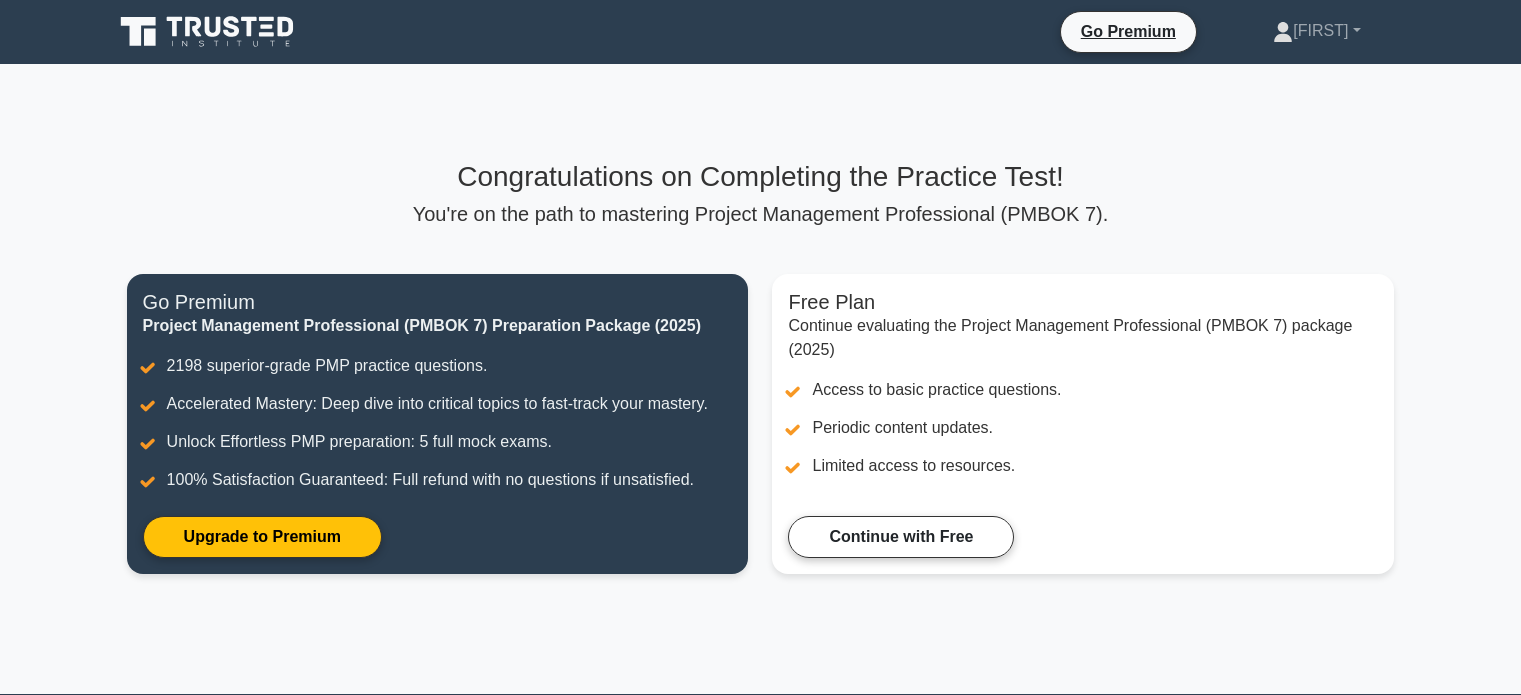scroll, scrollTop: 0, scrollLeft: 0, axis: both 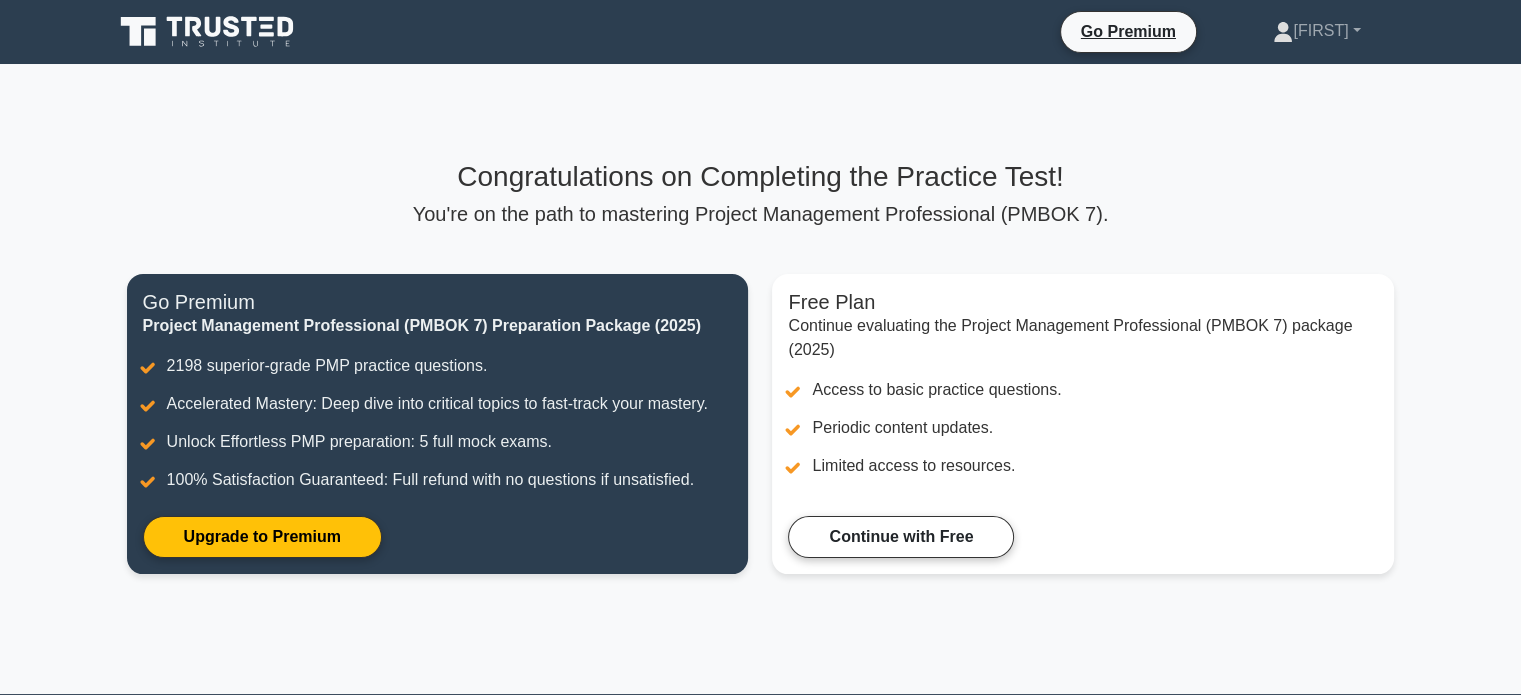 click 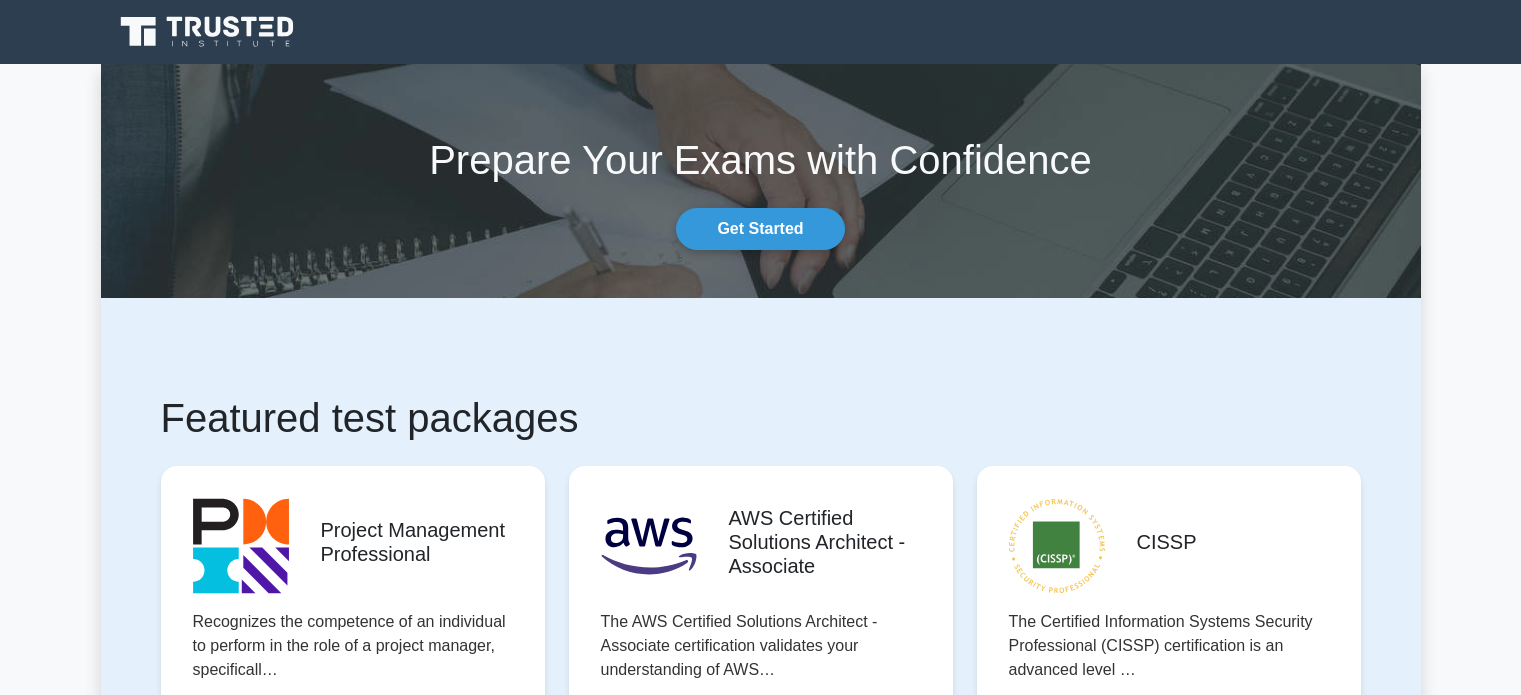 scroll, scrollTop: 0, scrollLeft: 0, axis: both 